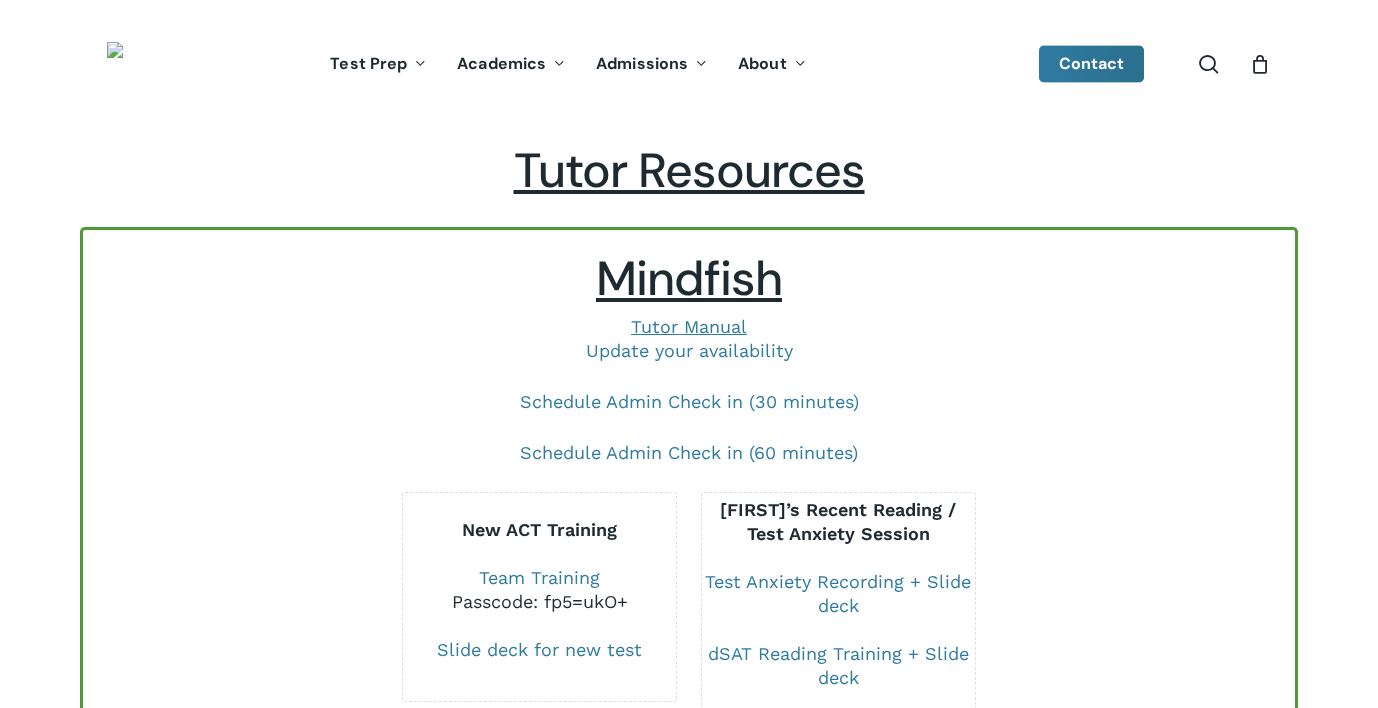 scroll, scrollTop: 0, scrollLeft: 0, axis: both 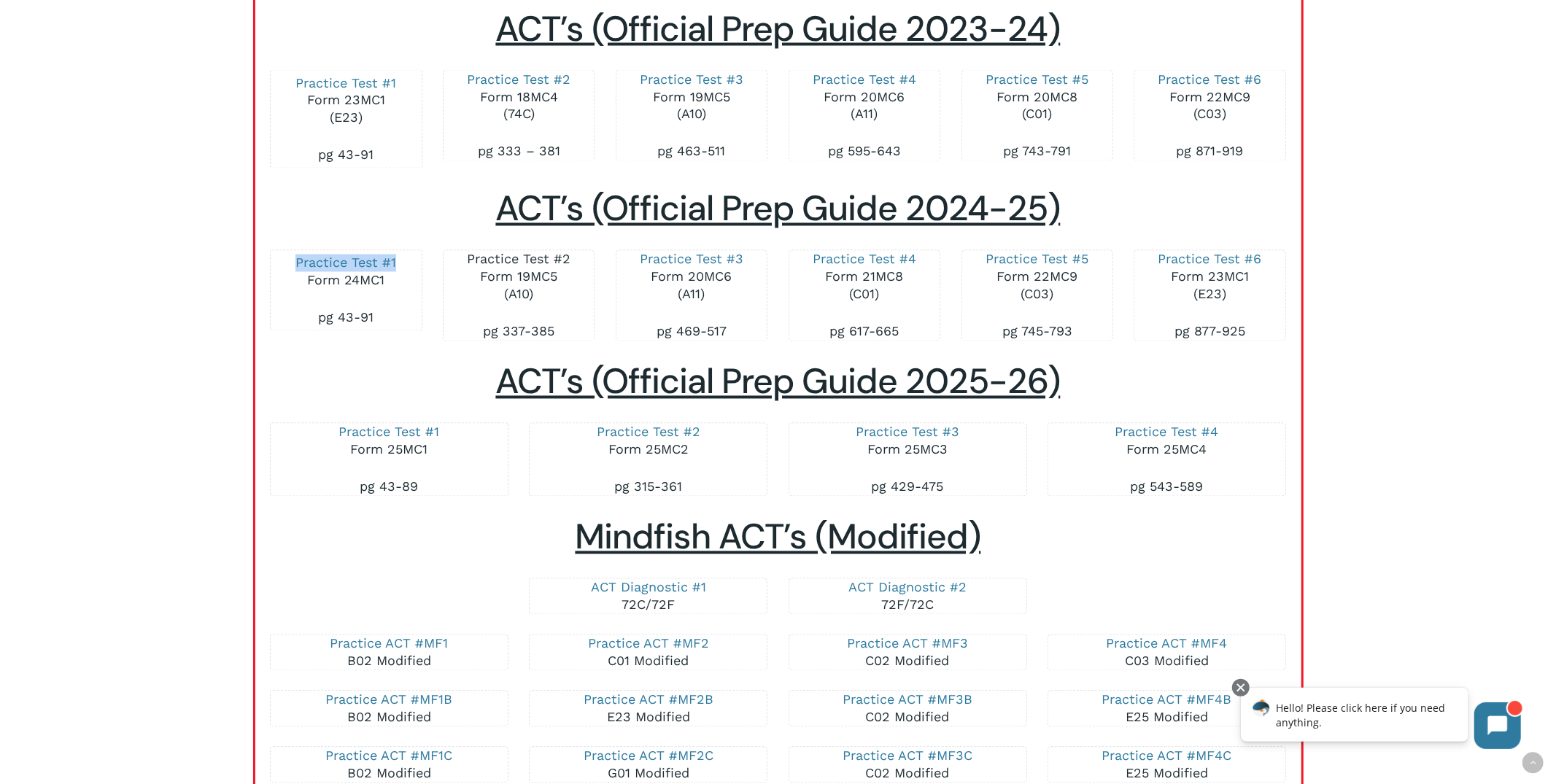 click on "Practice Test #2" at bounding box center [519, 259] 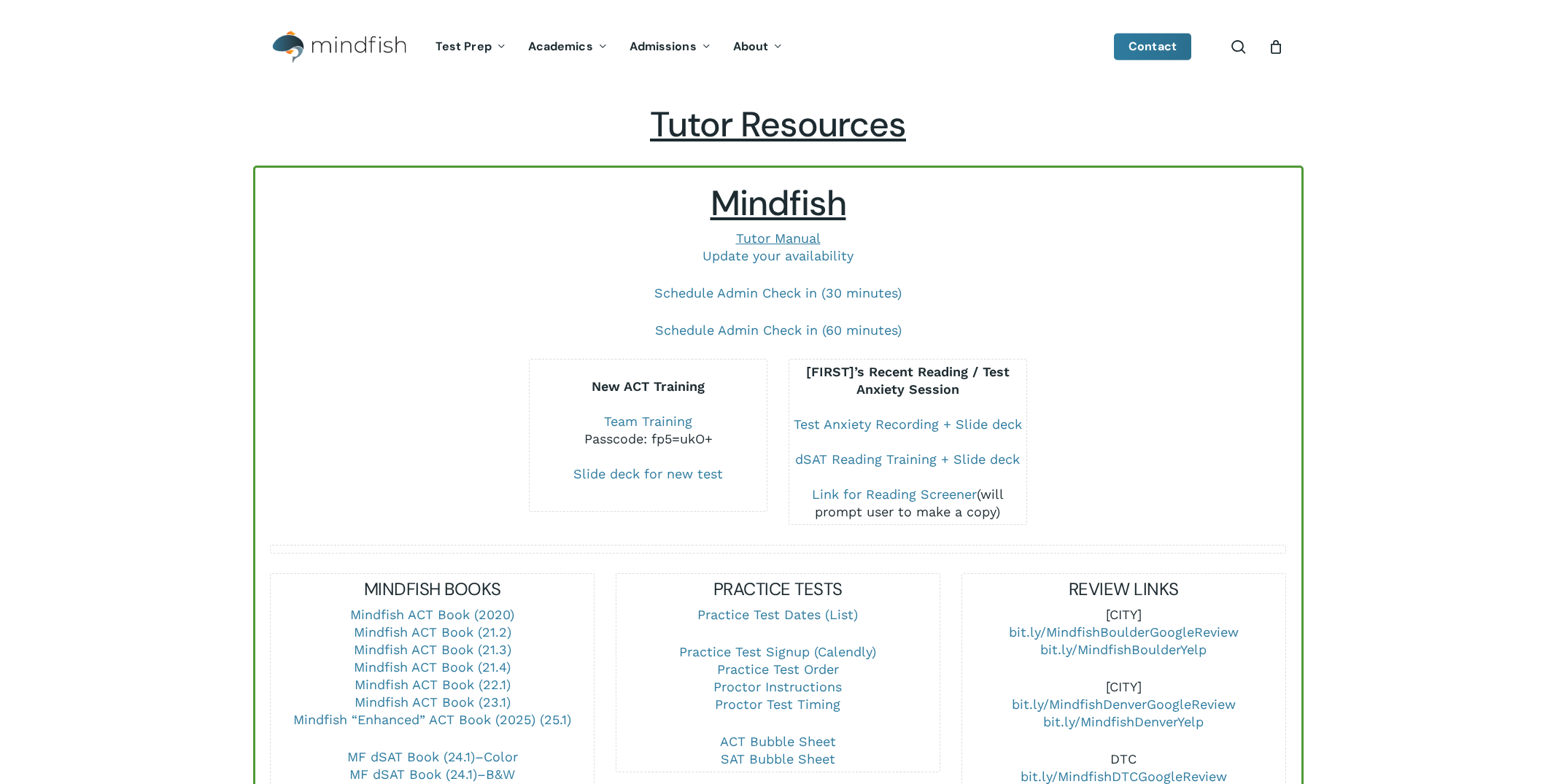 scroll, scrollTop: 2229, scrollLeft: 0, axis: vertical 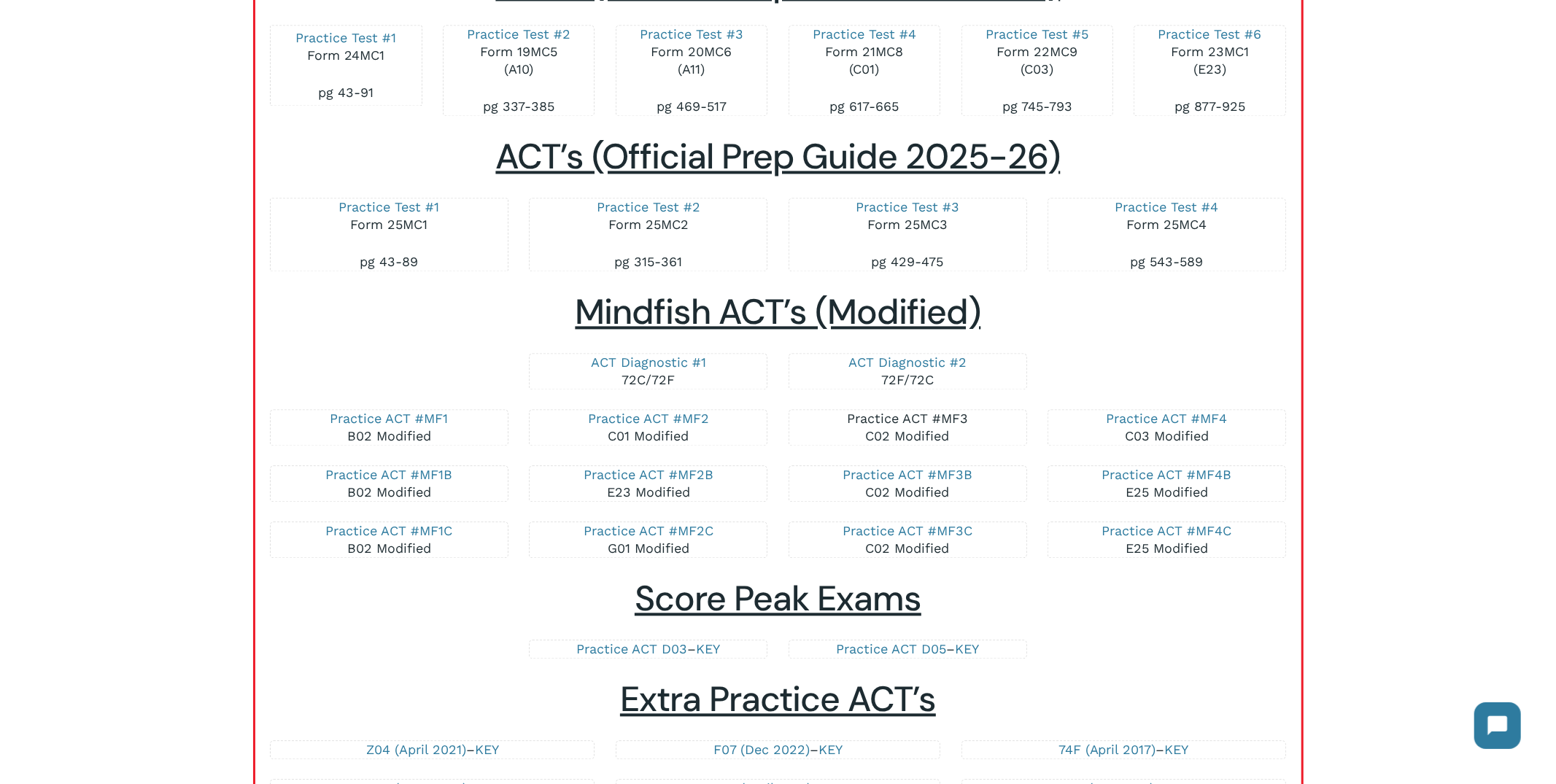 click on "Practice ACT #MF3" at bounding box center [907, 418] 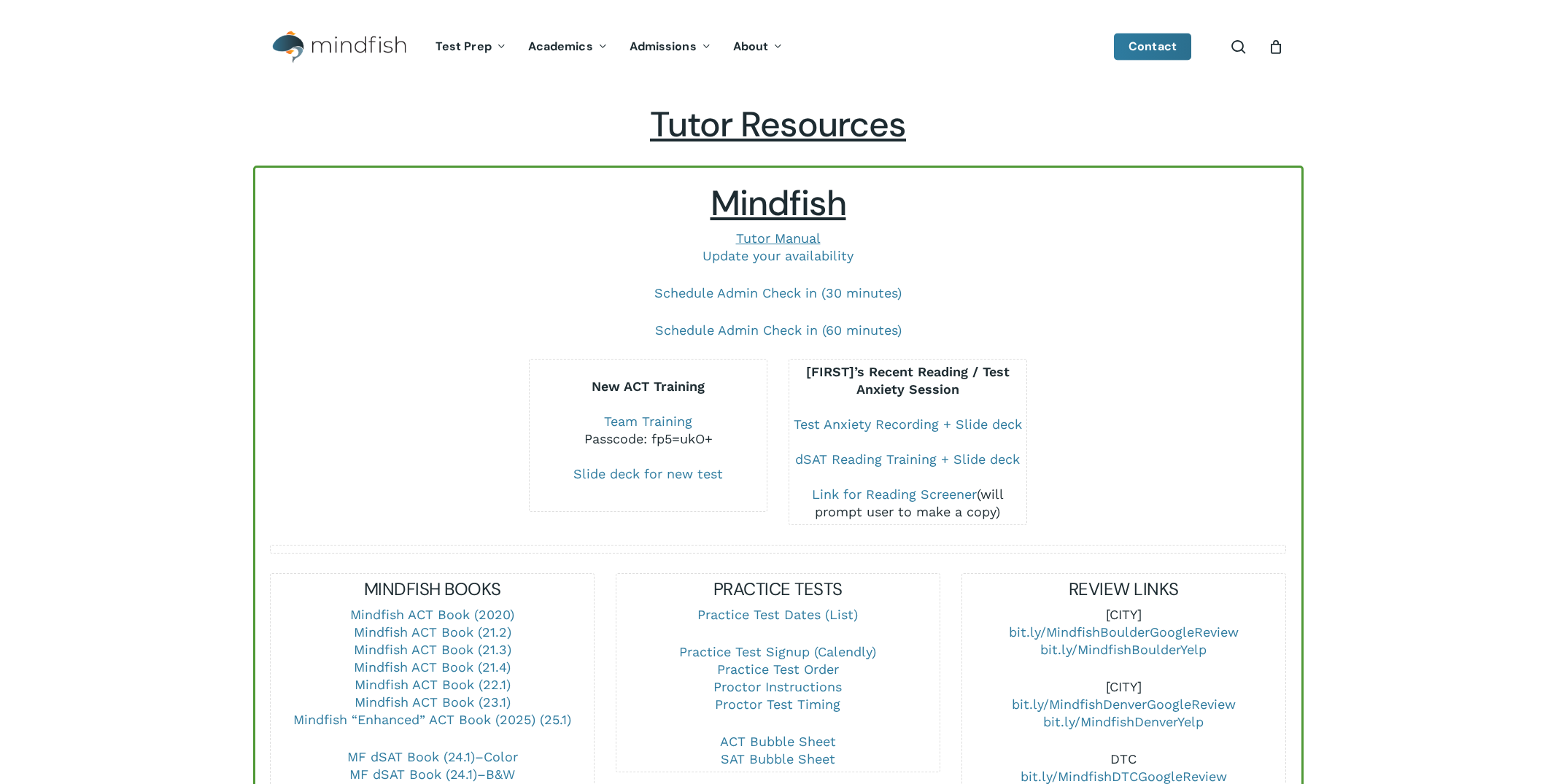 scroll, scrollTop: 2454, scrollLeft: 0, axis: vertical 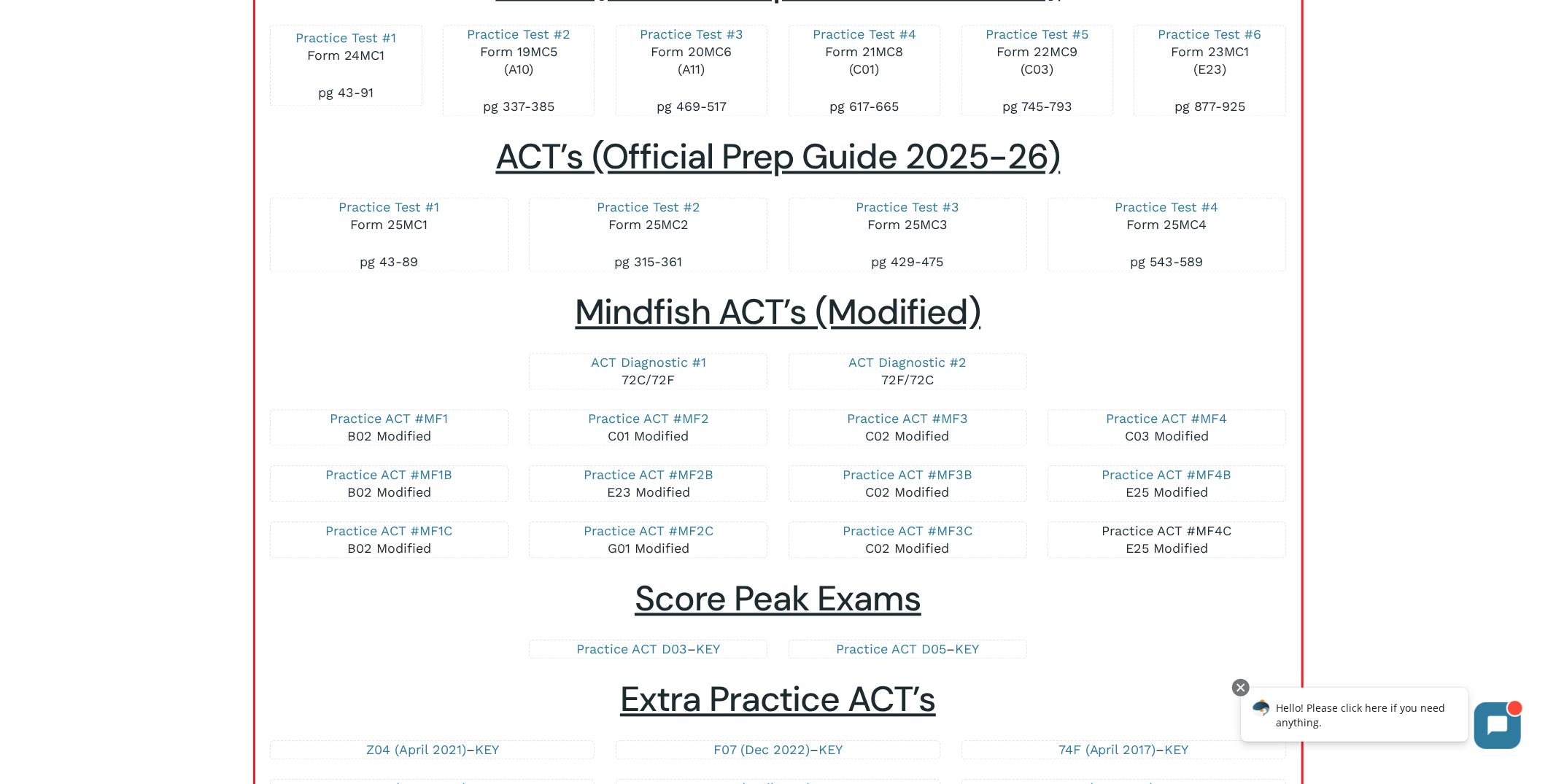 click on "Practice ACT #MF4C" at bounding box center [1166, 530] 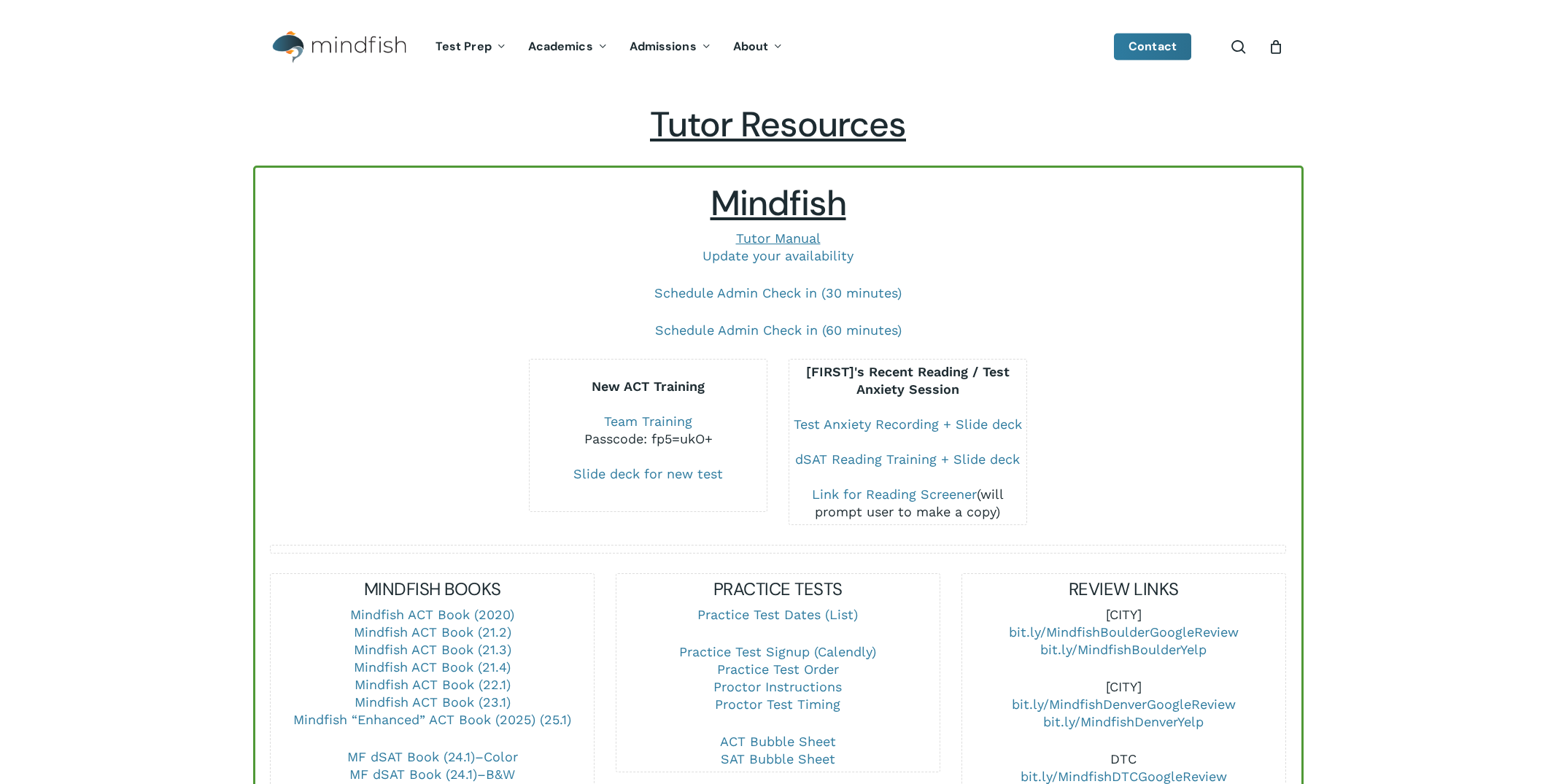 scroll, scrollTop: 2454, scrollLeft: 0, axis: vertical 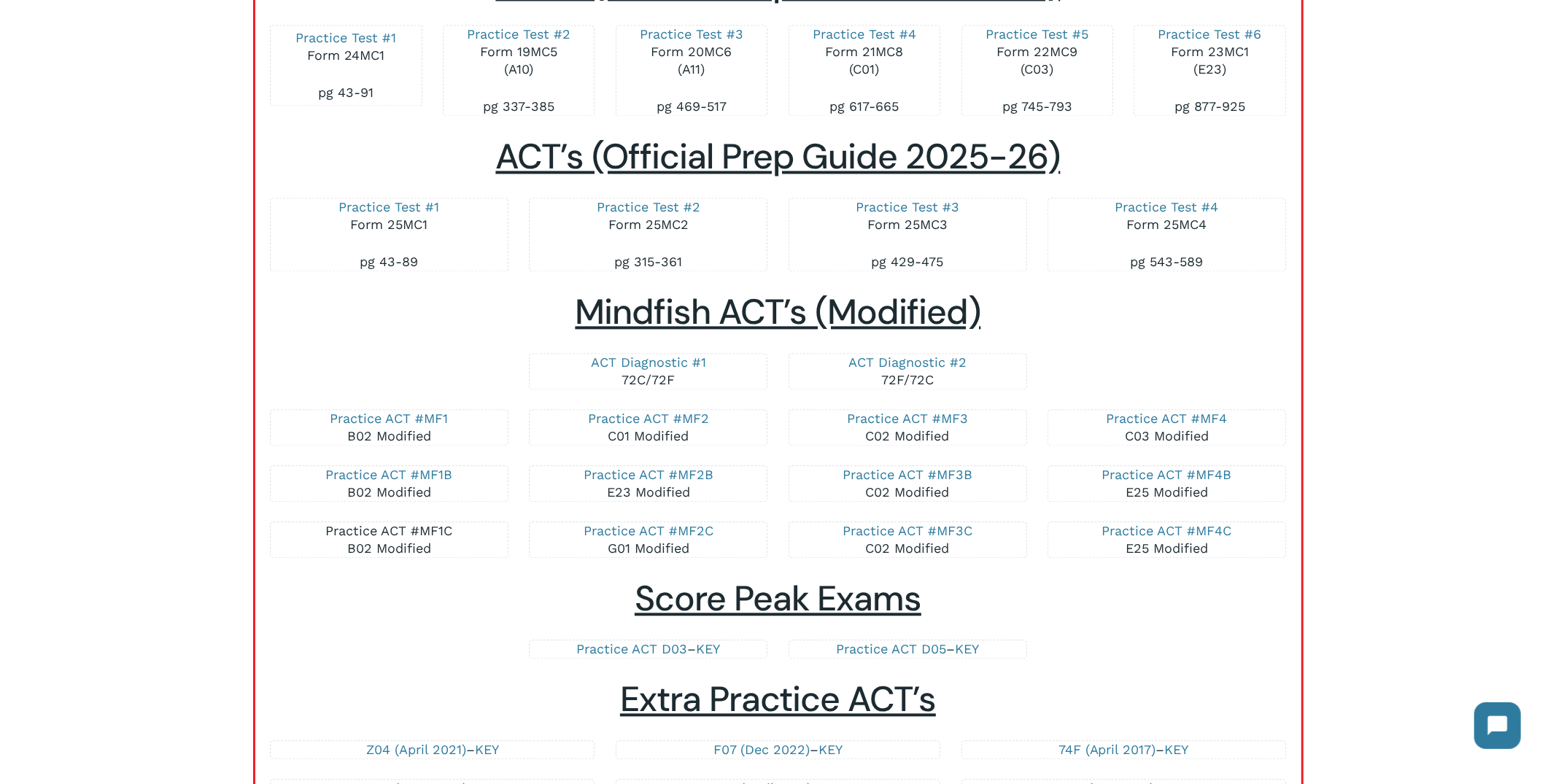 click on "Practice ACT #MF1C" at bounding box center (390, 530) 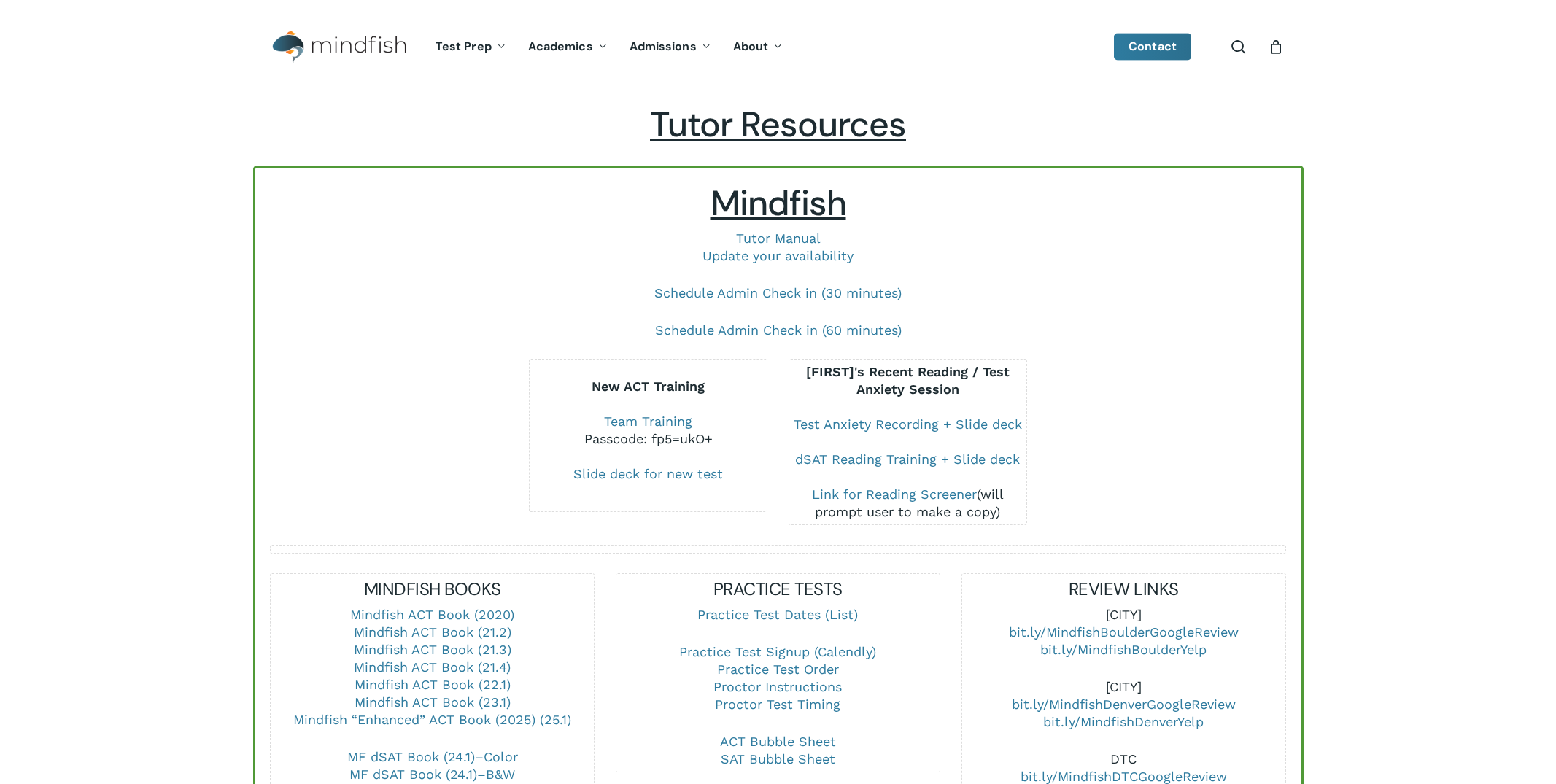 scroll, scrollTop: 2454, scrollLeft: 0, axis: vertical 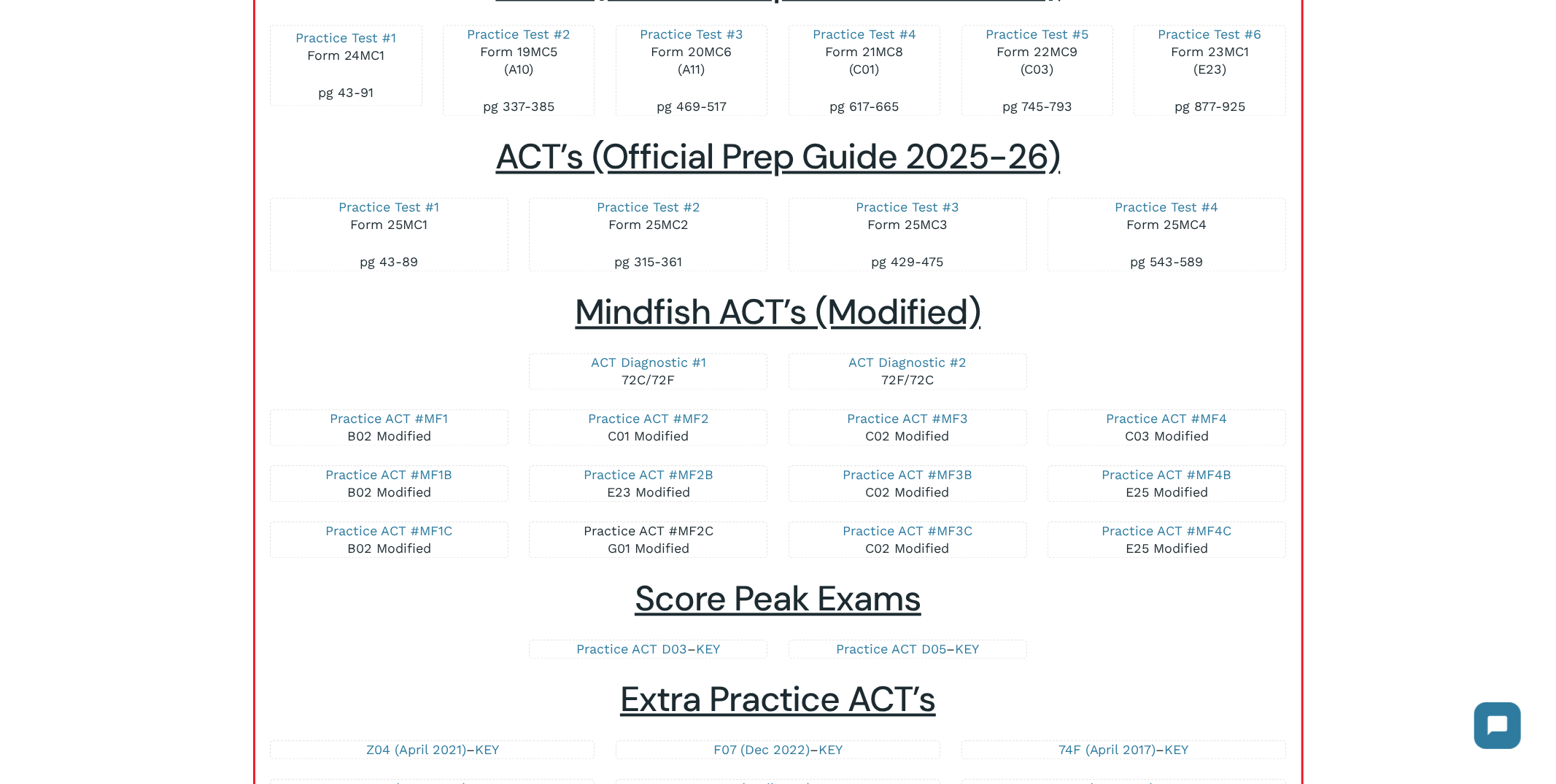 click on "Practice ACT #MF2C" at bounding box center [649, 530] 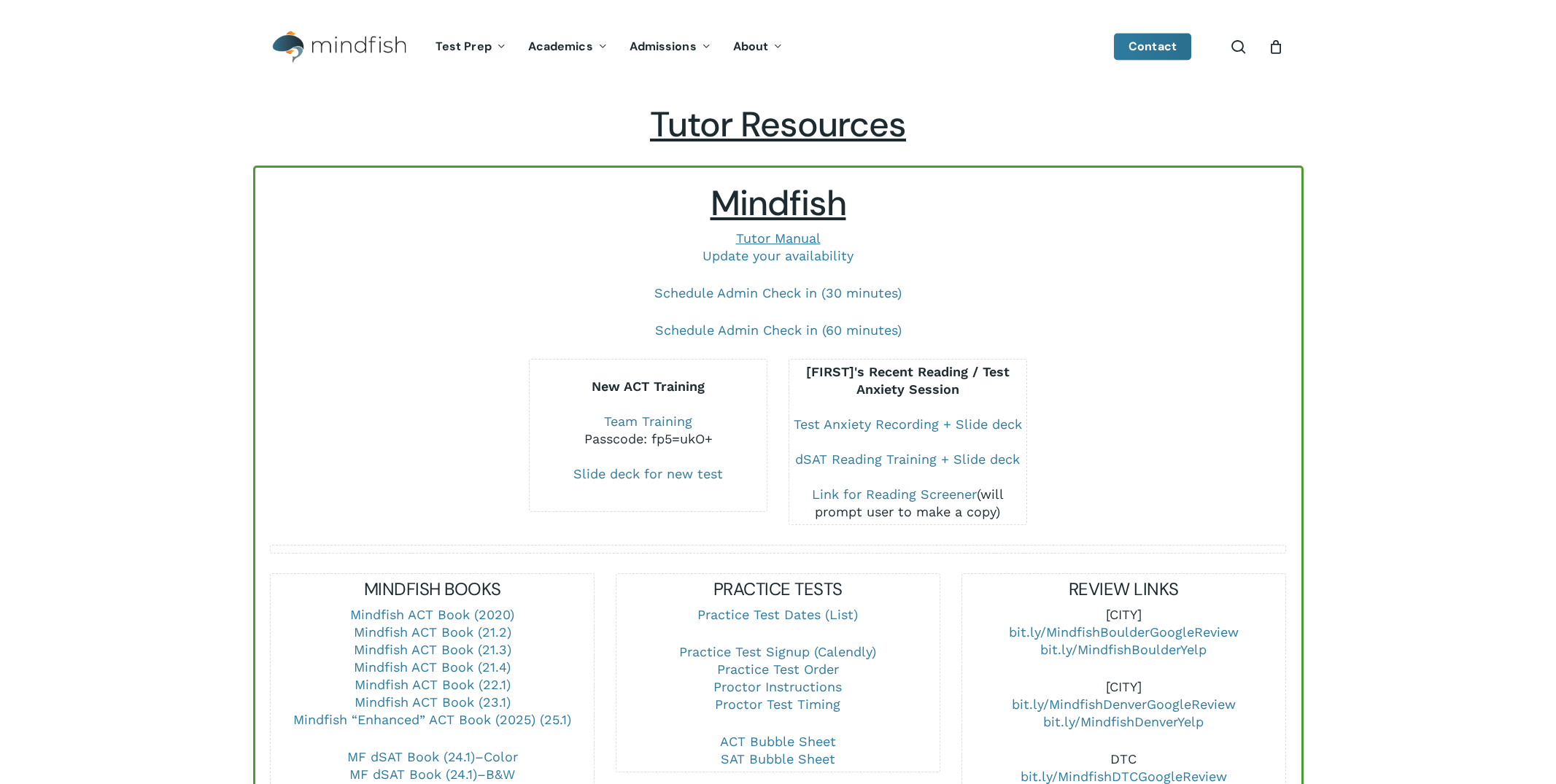 scroll, scrollTop: 2454, scrollLeft: 0, axis: vertical 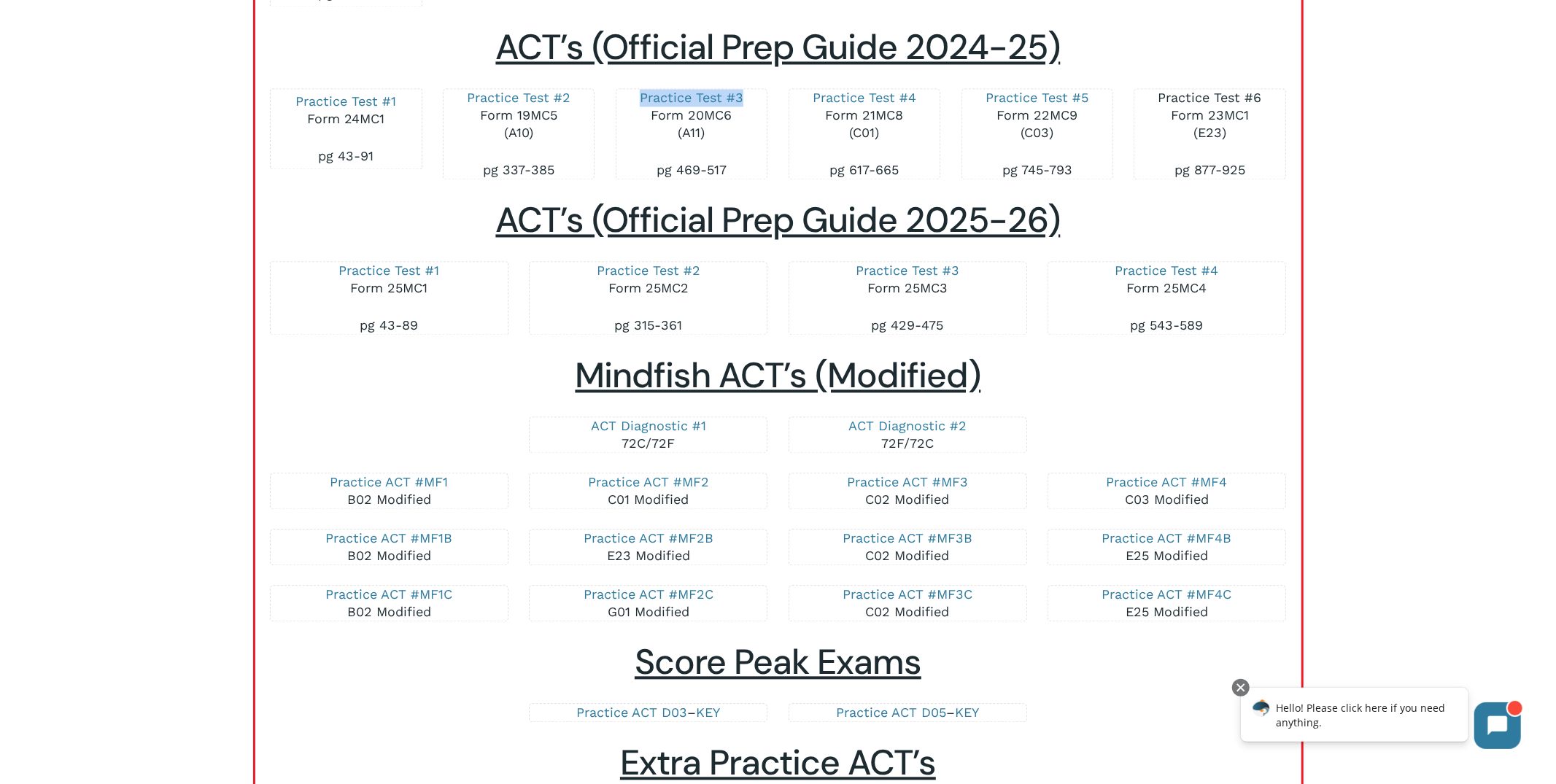 click on "Practice Test #6" at bounding box center (1210, 97) 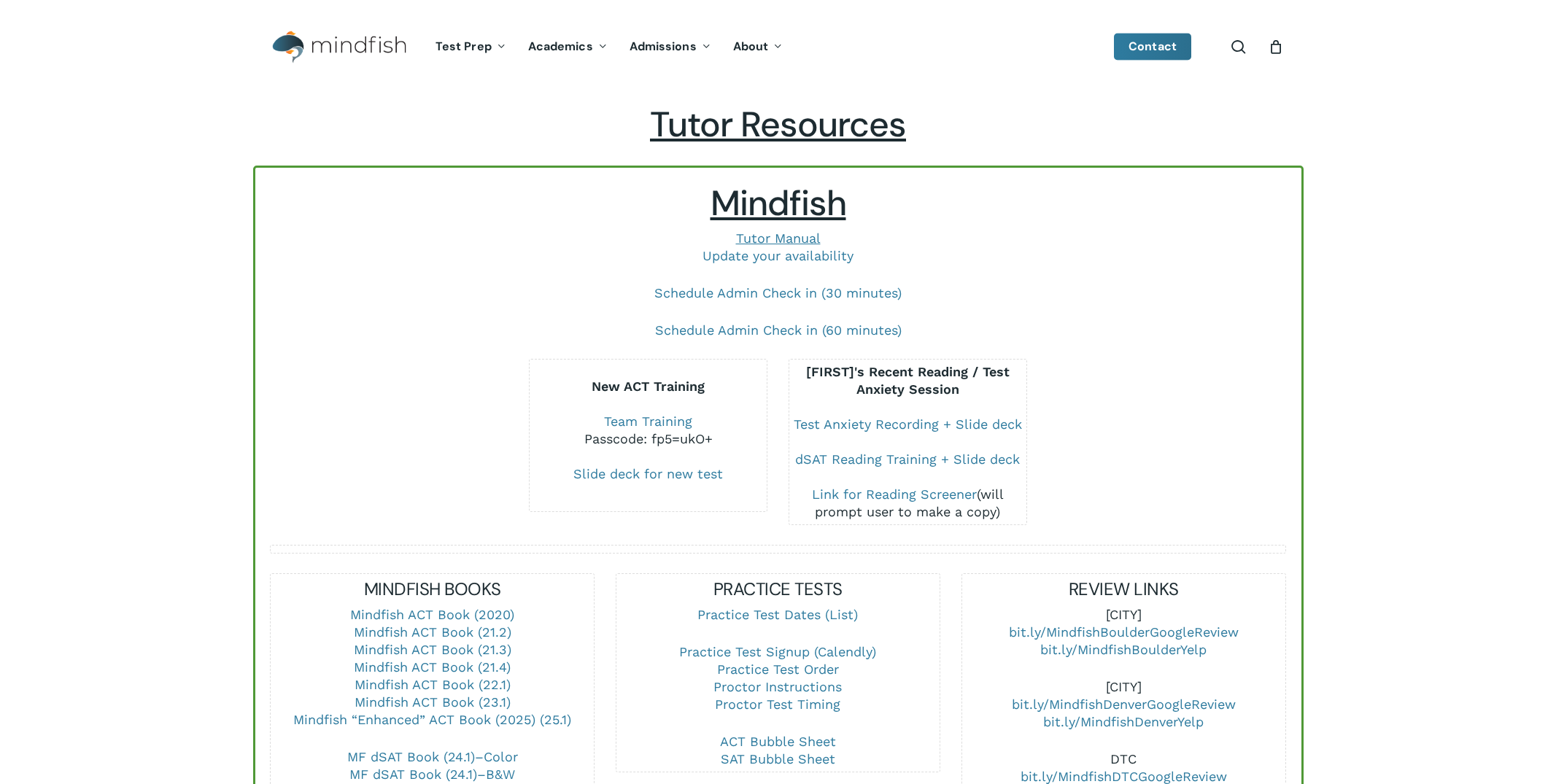 scroll, scrollTop: 2391, scrollLeft: 0, axis: vertical 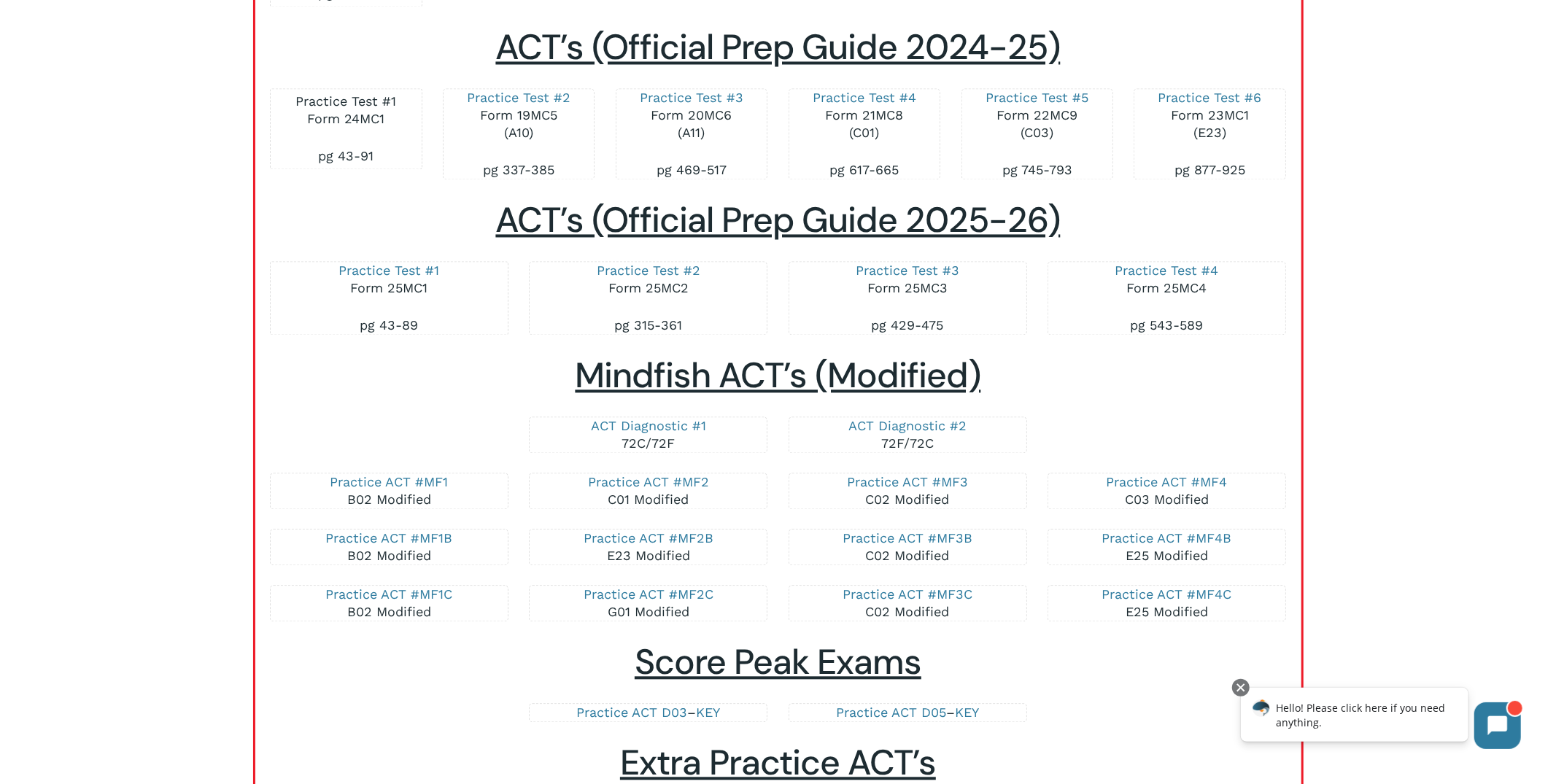 click on "Practice Test #1" at bounding box center [346, 101] 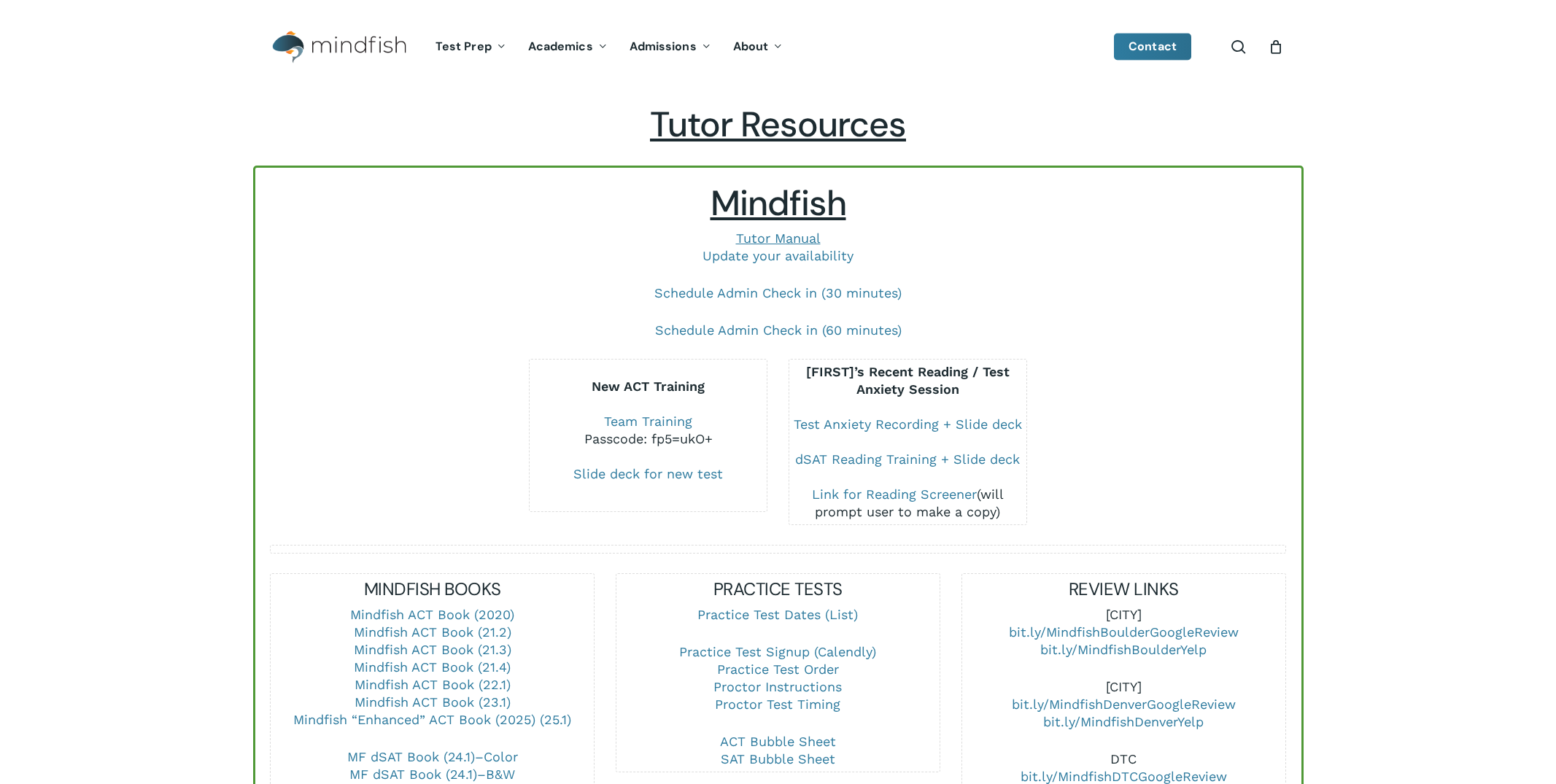 scroll, scrollTop: 2391, scrollLeft: 0, axis: vertical 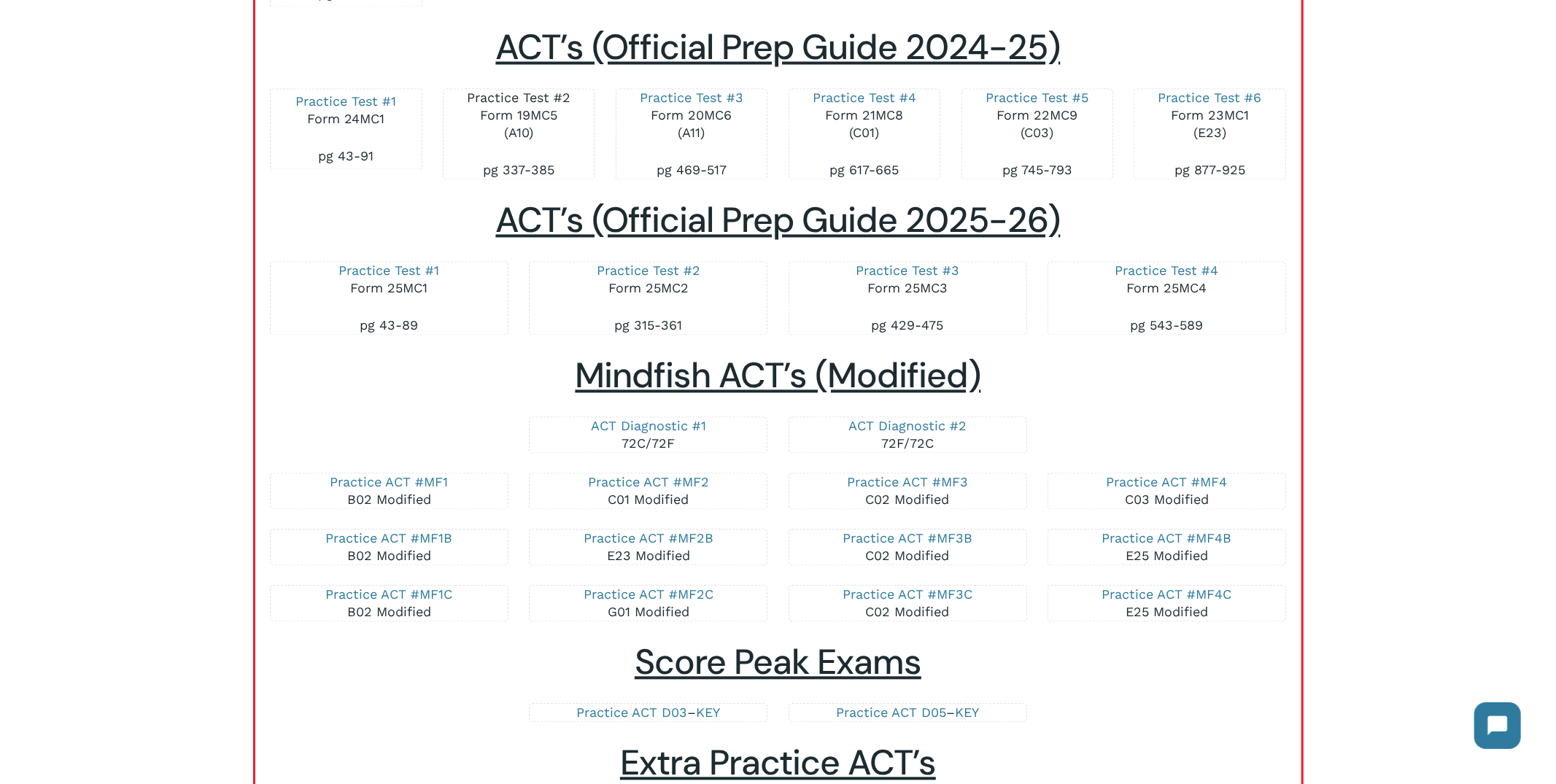 click on "Practice Test #2" at bounding box center (519, 97) 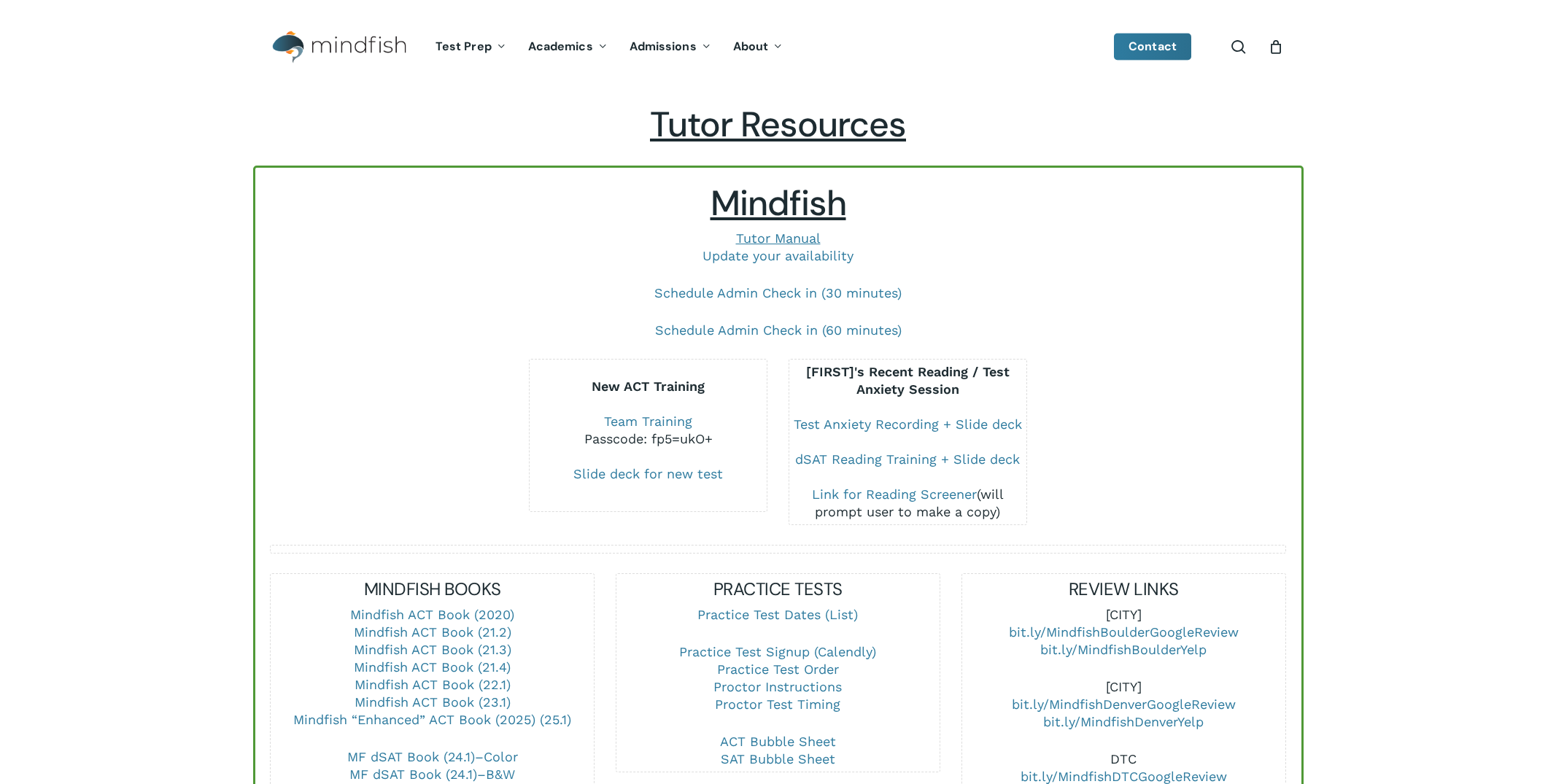 scroll, scrollTop: 2391, scrollLeft: 0, axis: vertical 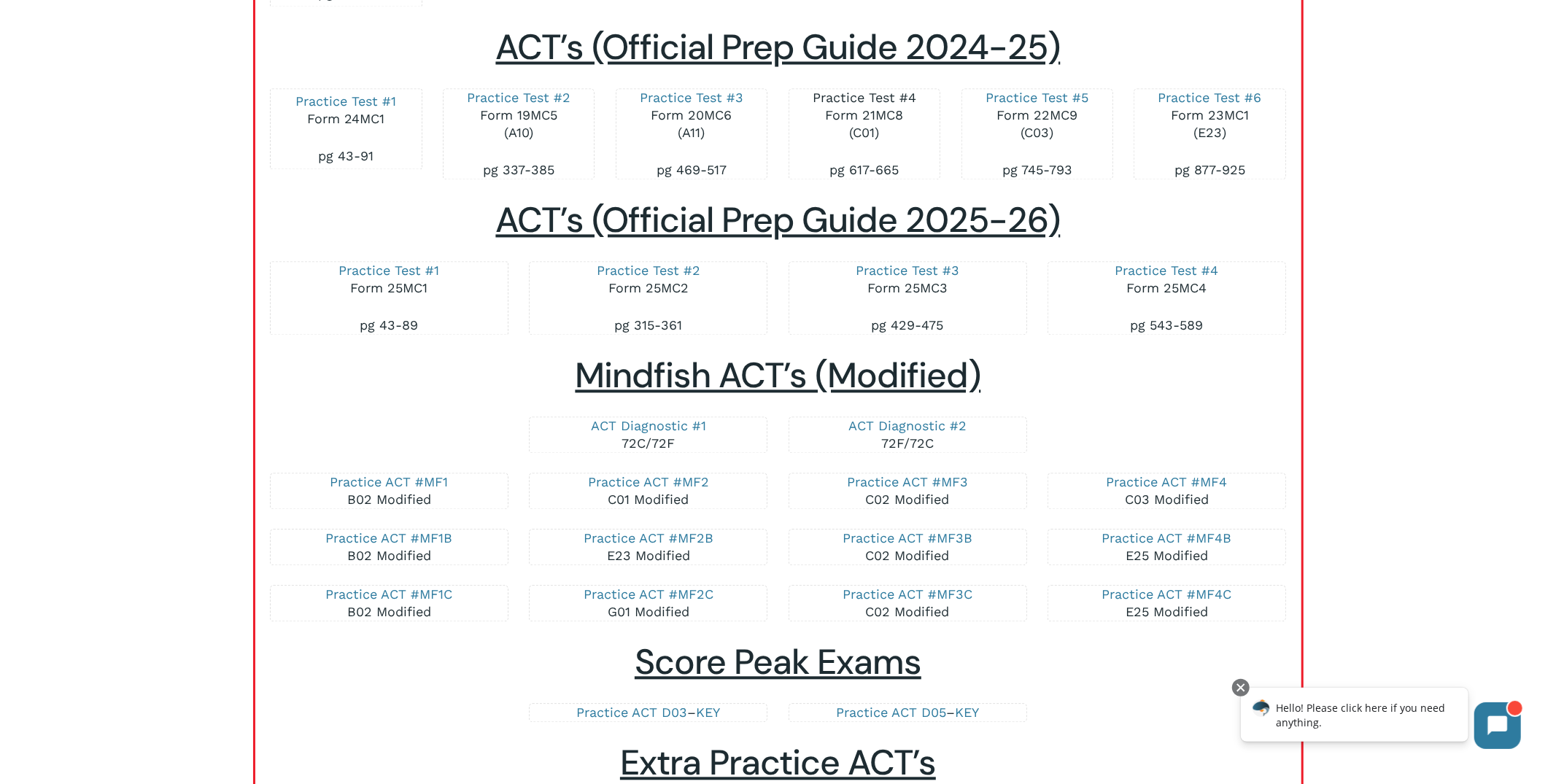 click on "Practice Test #4" at bounding box center [864, 97] 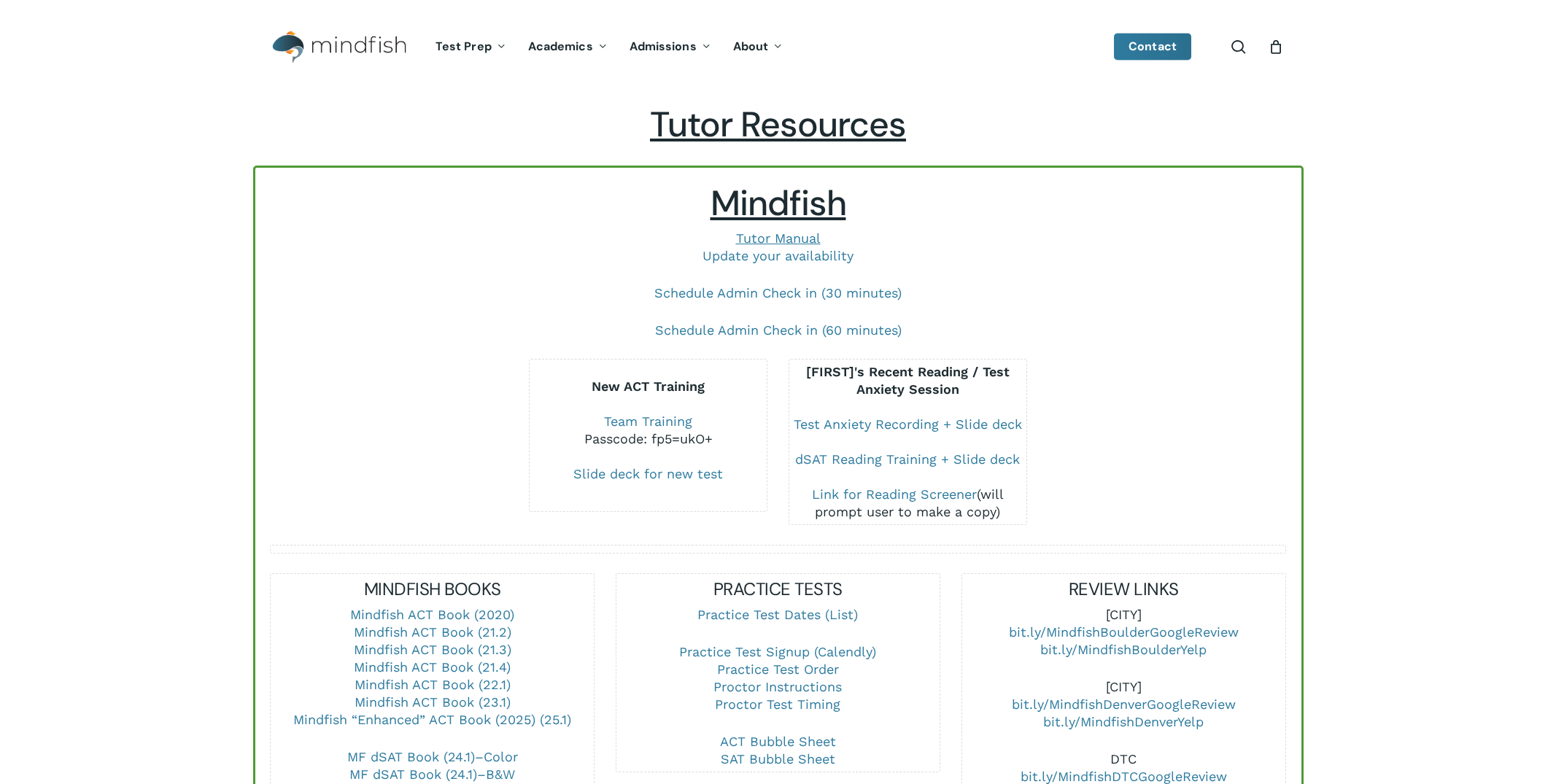 scroll, scrollTop: 2391, scrollLeft: 0, axis: vertical 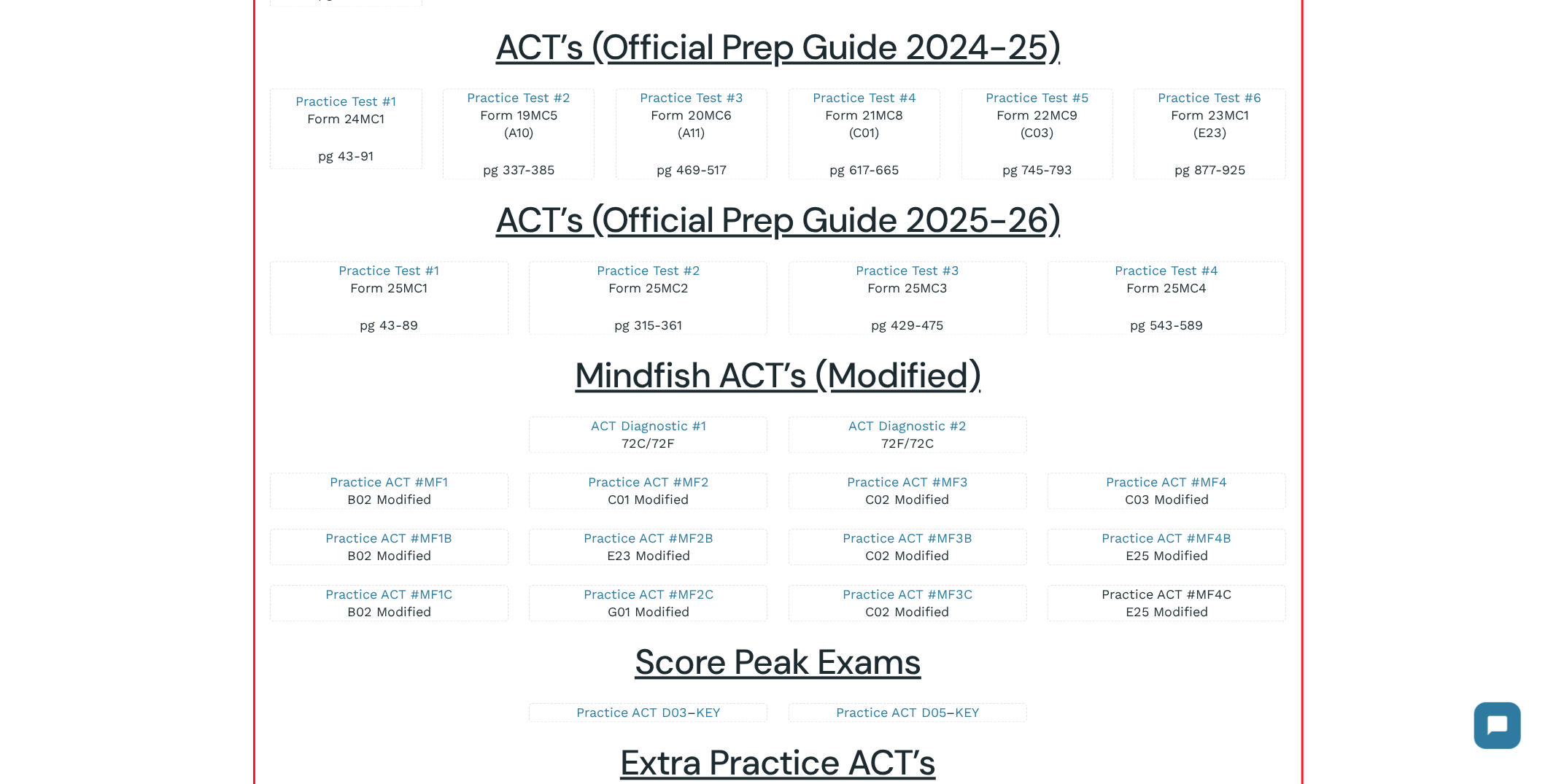click on "Practice ACT #MF4C" at bounding box center [1166, 594] 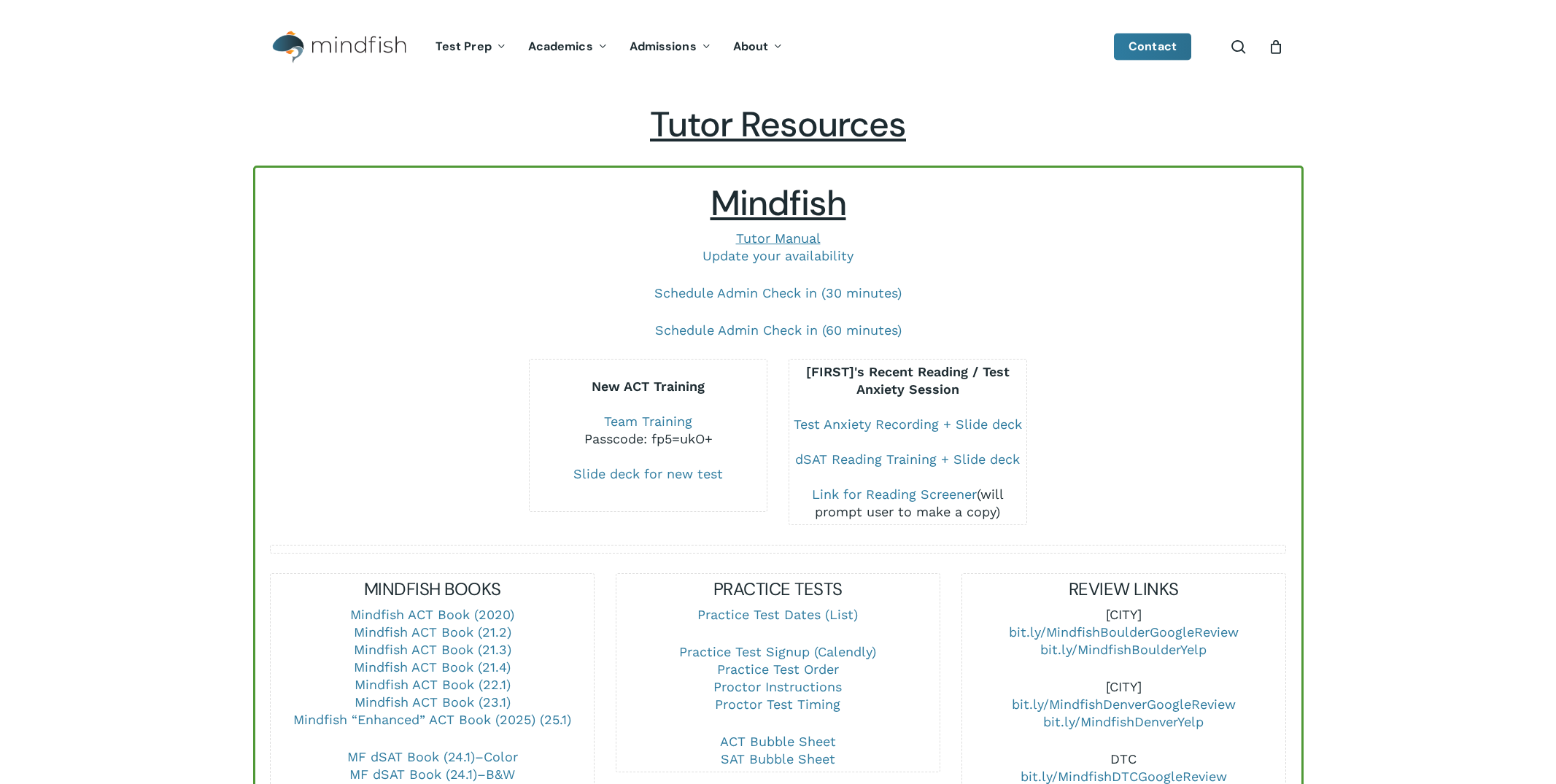scroll, scrollTop: 2391, scrollLeft: 0, axis: vertical 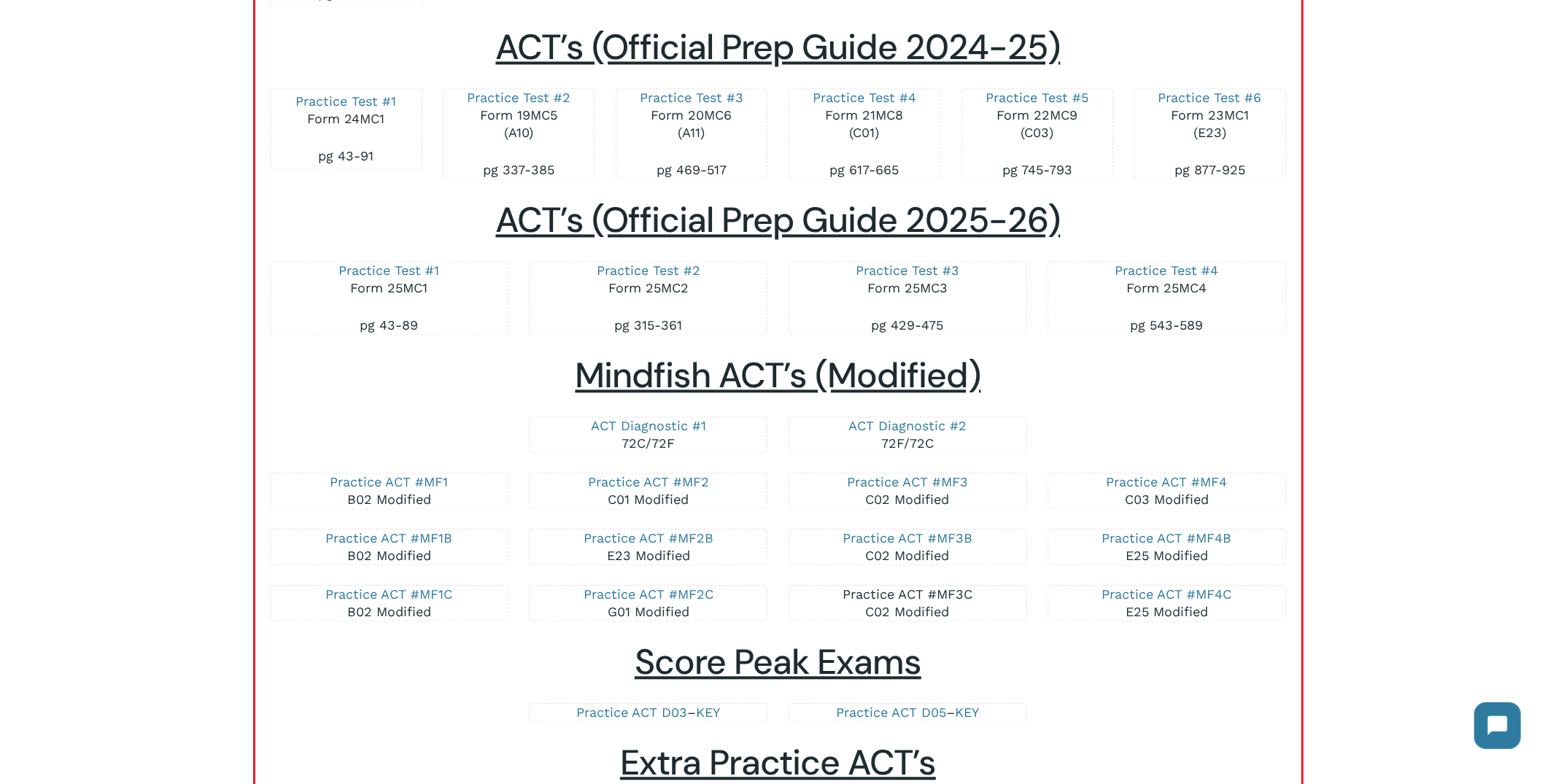 click on "Practice ACT #MF3C" at bounding box center (907, 594) 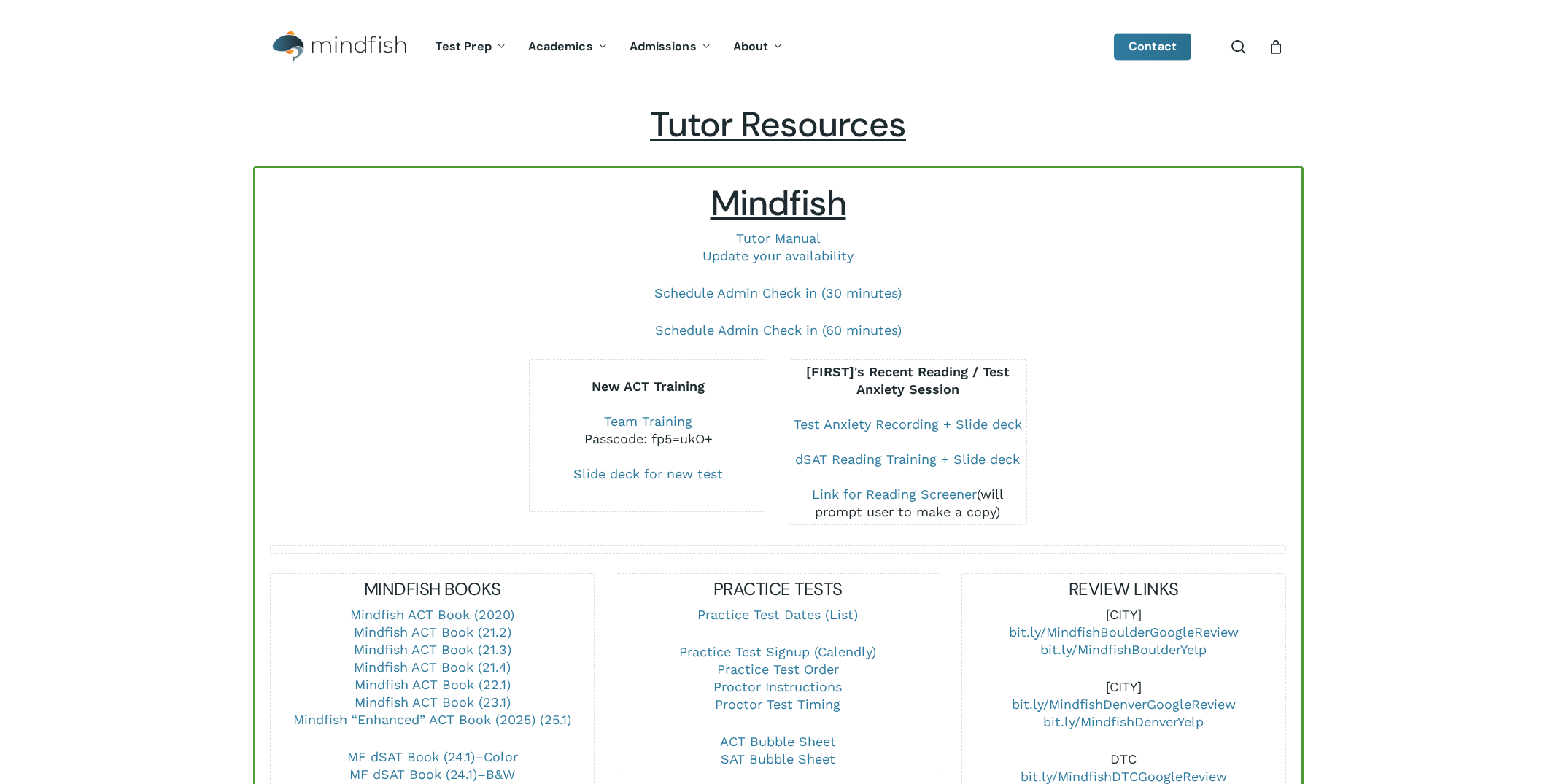 scroll, scrollTop: 2391, scrollLeft: 0, axis: vertical 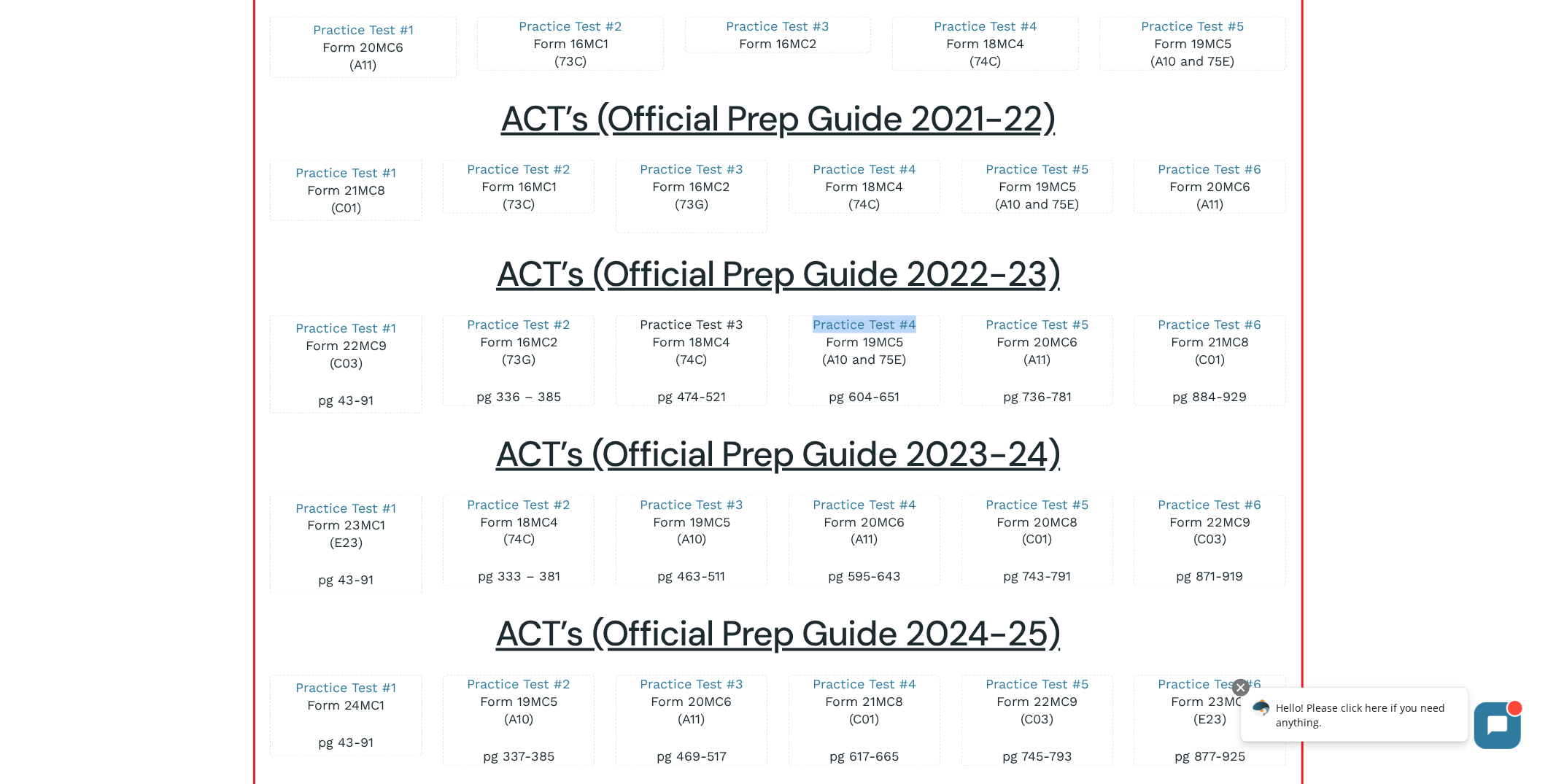 click on "Practice Test #3" at bounding box center (692, 324) 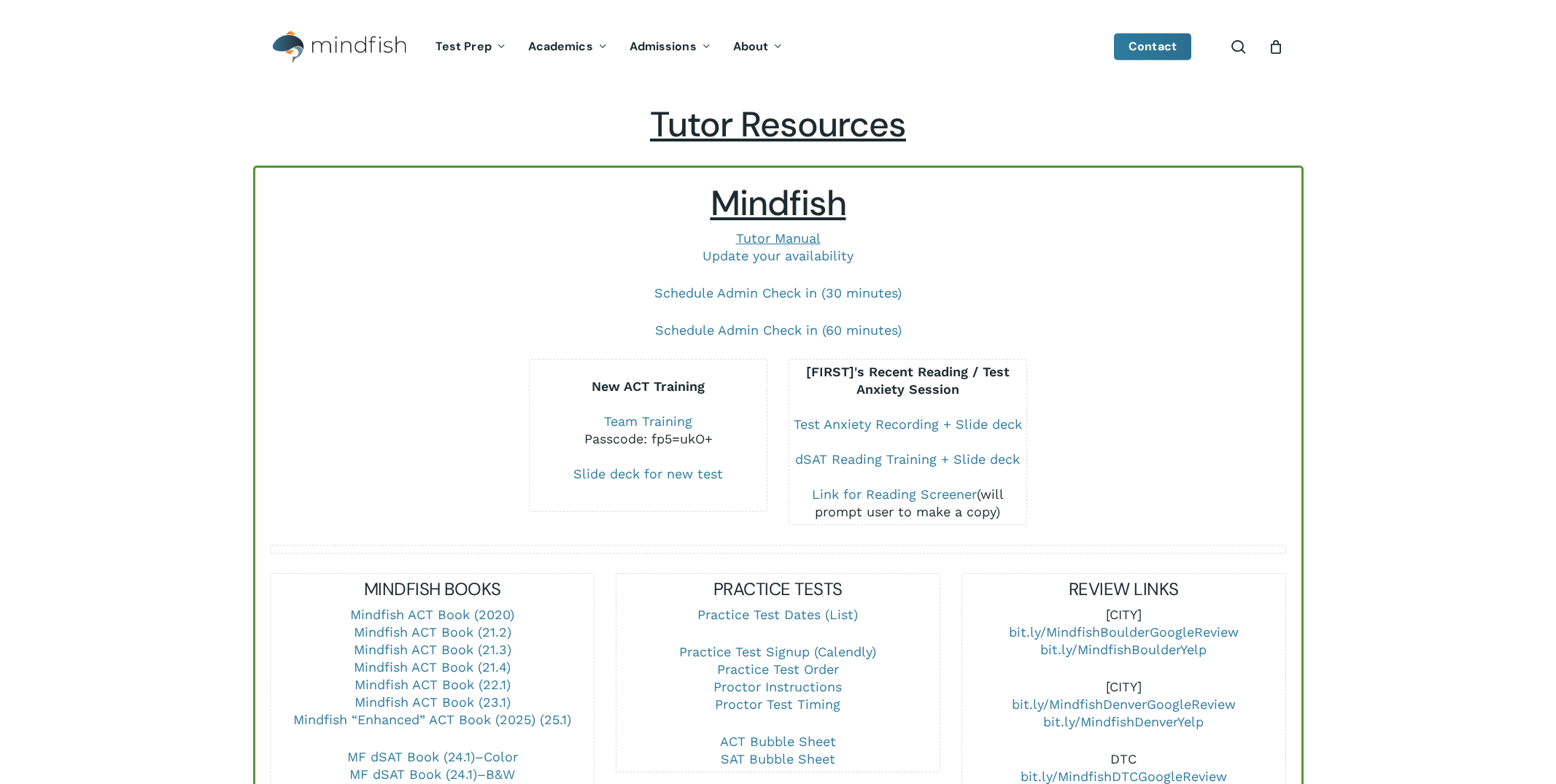 scroll, scrollTop: 0, scrollLeft: 0, axis: both 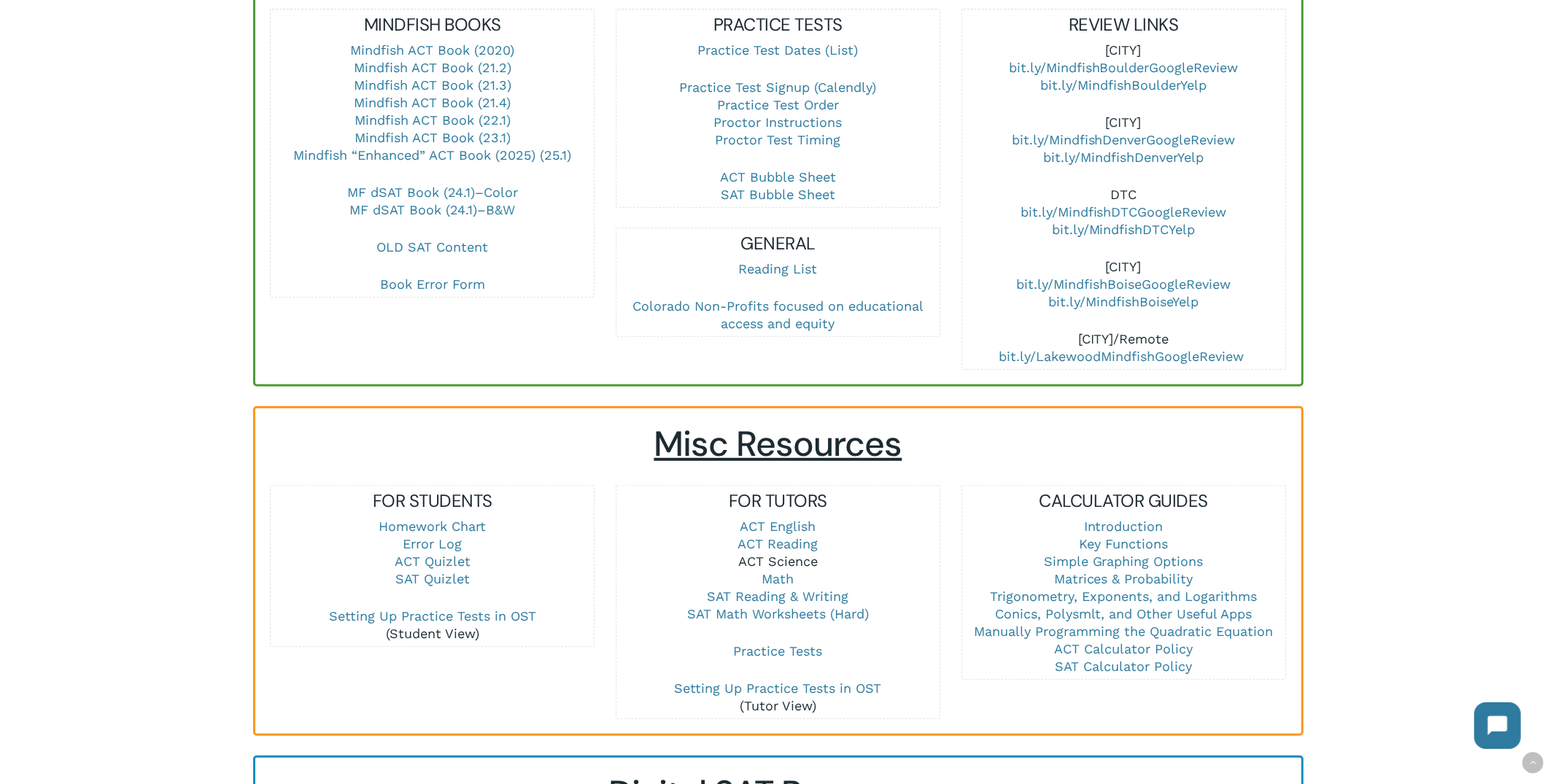 click on "ACT Science" at bounding box center (778, 561) 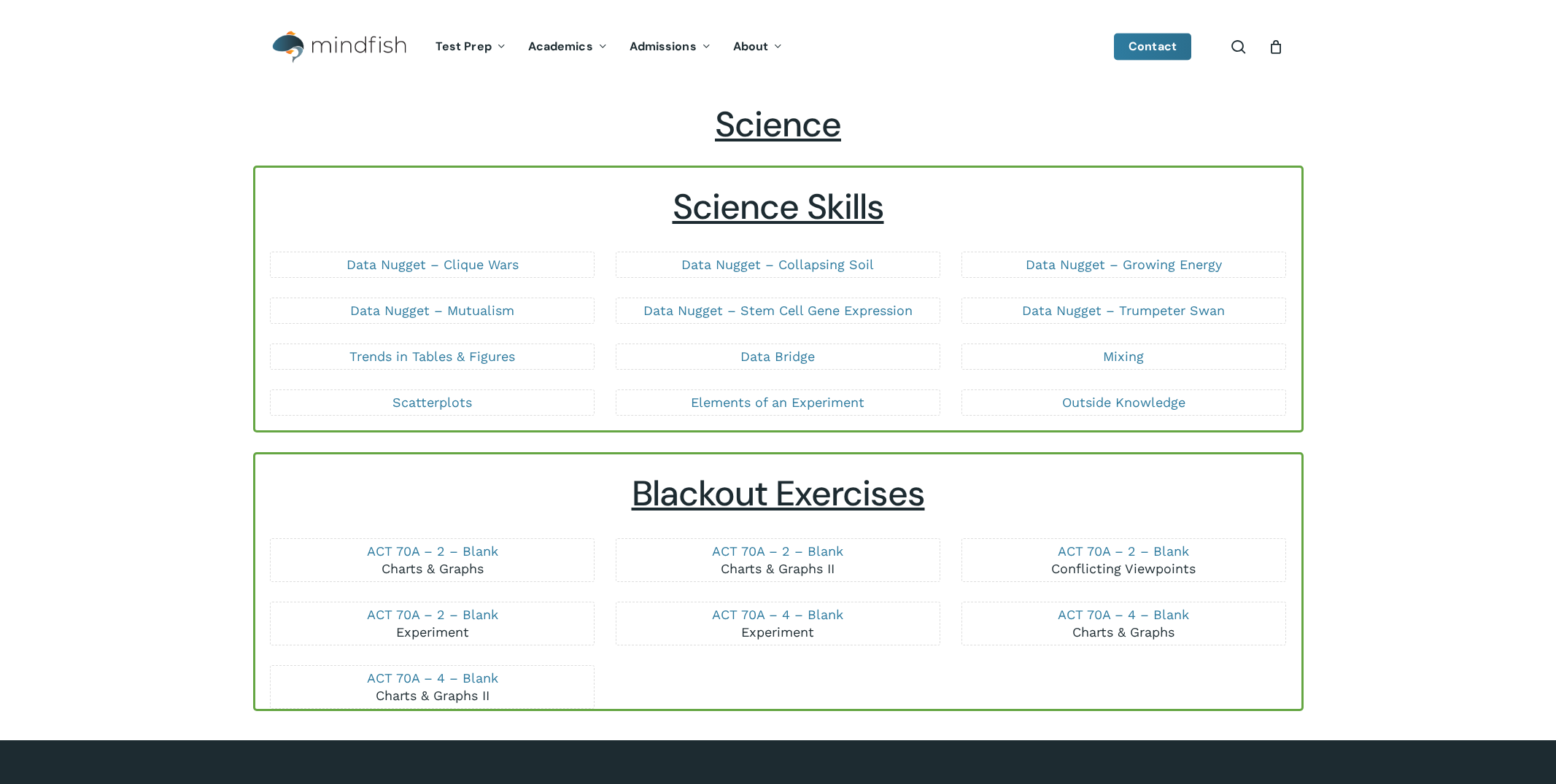 scroll, scrollTop: 0, scrollLeft: 0, axis: both 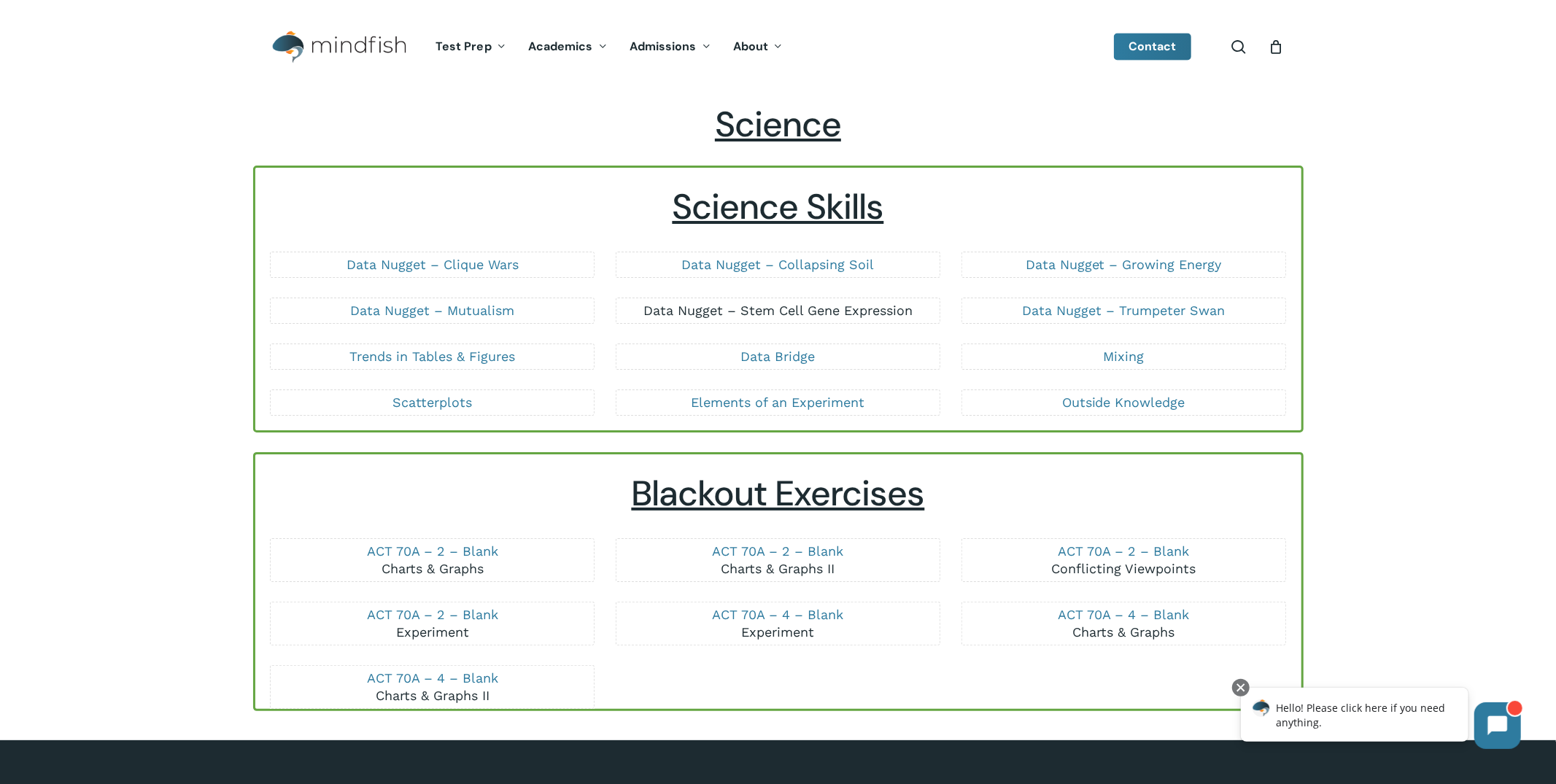click on "Data Nugget – Stem Cell Gene Expression" at bounding box center (778, 310) 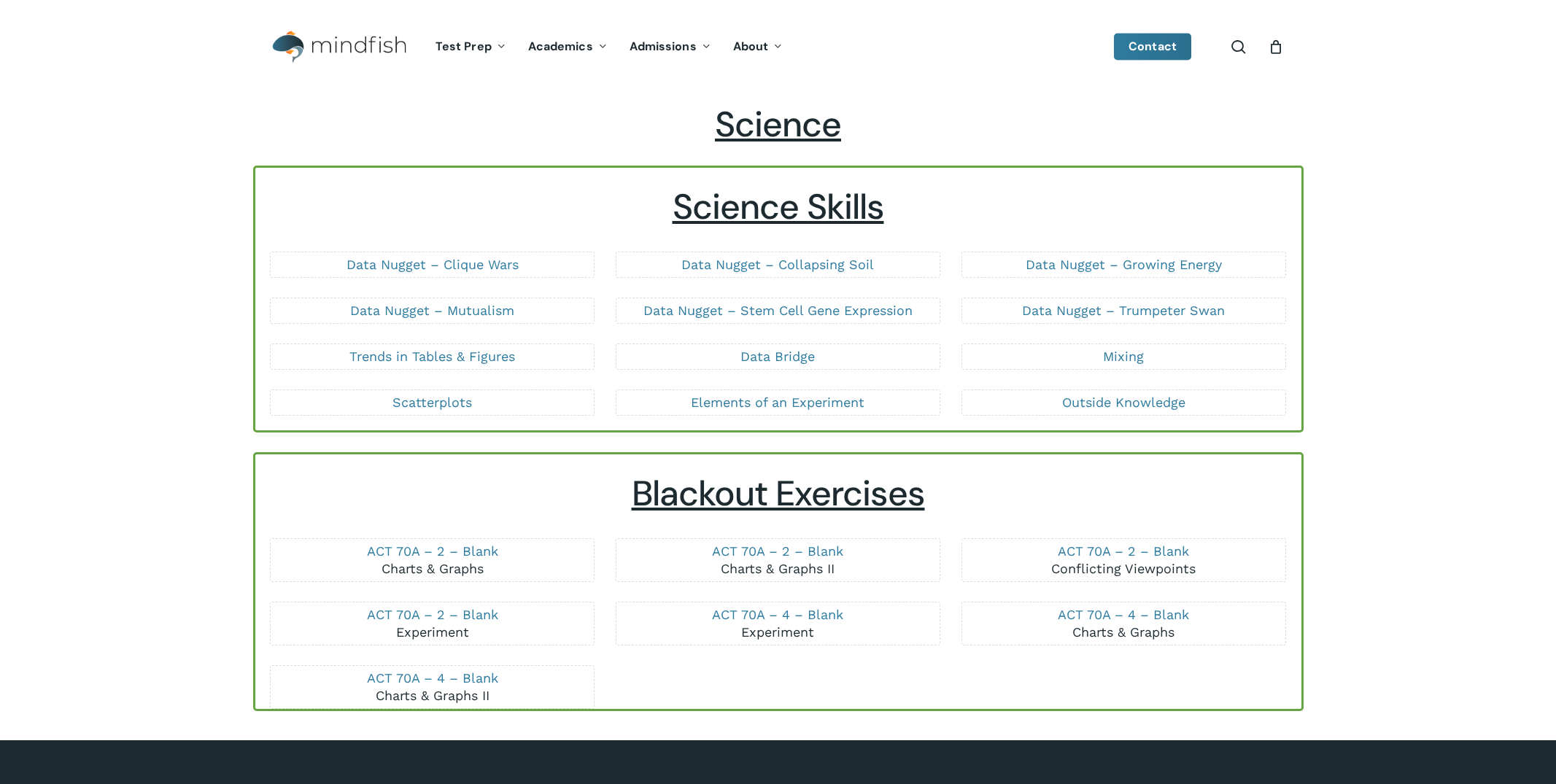 scroll, scrollTop: 0, scrollLeft: 0, axis: both 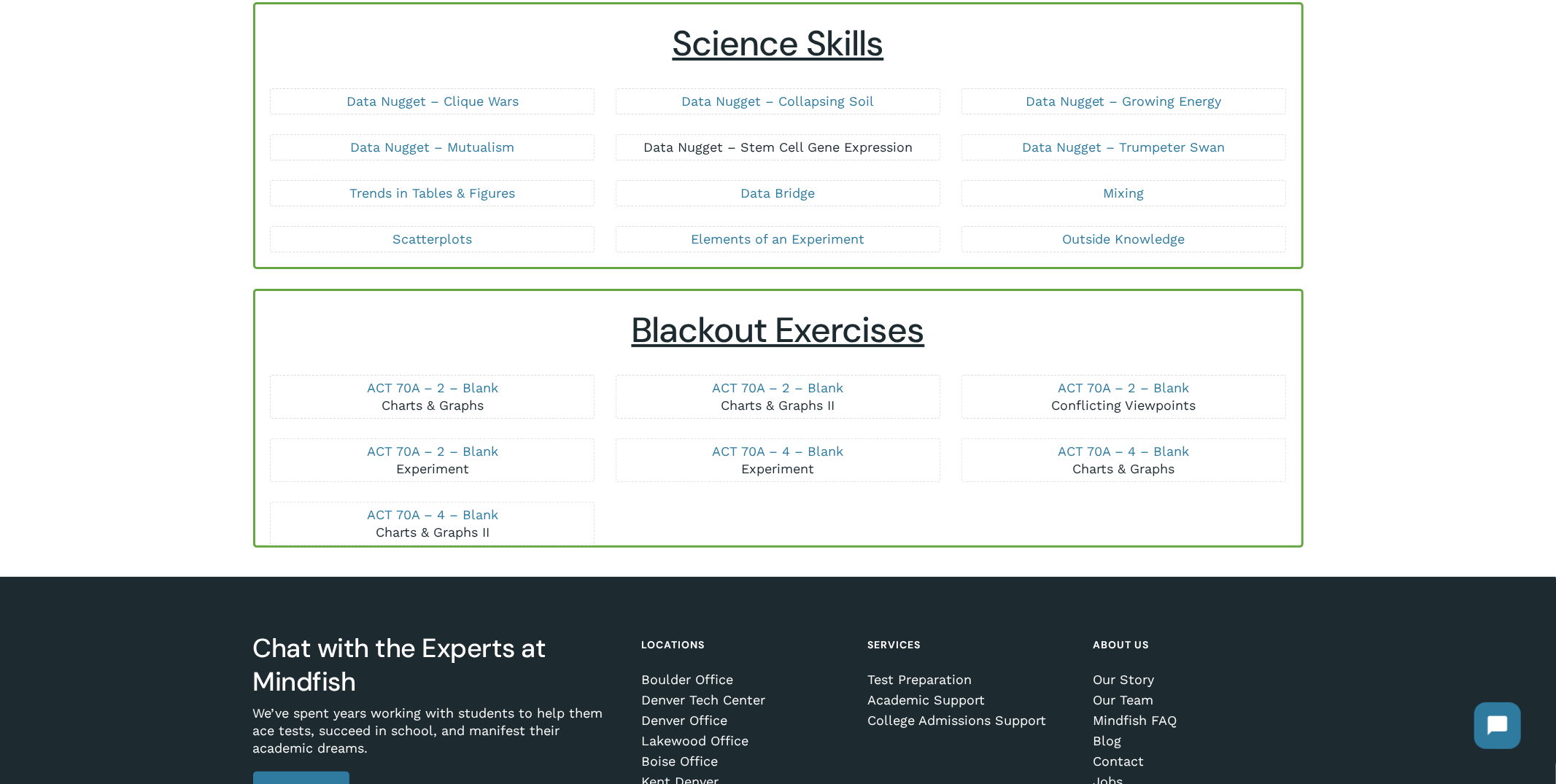 click on "Data Nugget – Stem Cell Gene Expression" at bounding box center (778, 147) 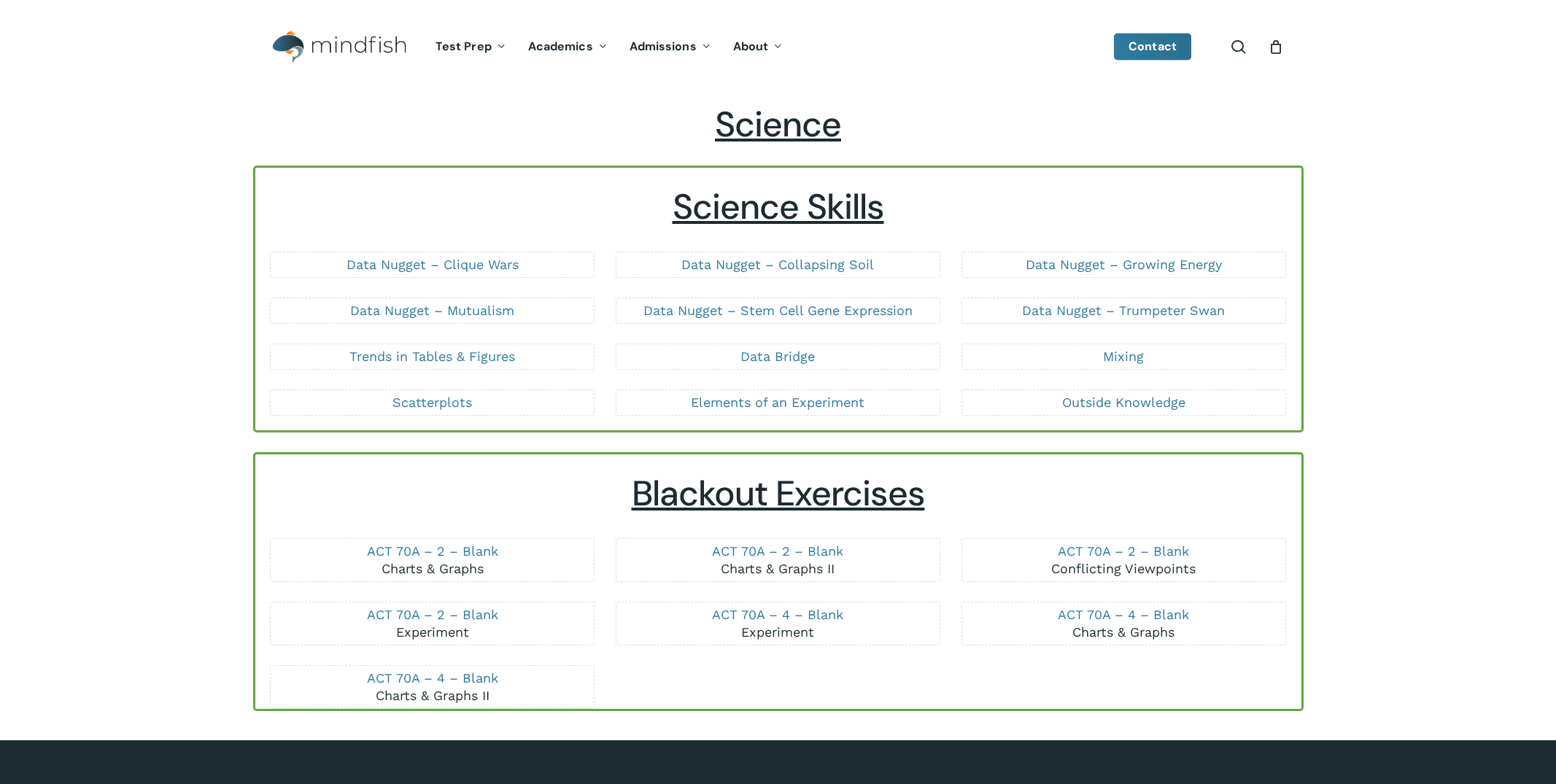 scroll, scrollTop: 163, scrollLeft: 0, axis: vertical 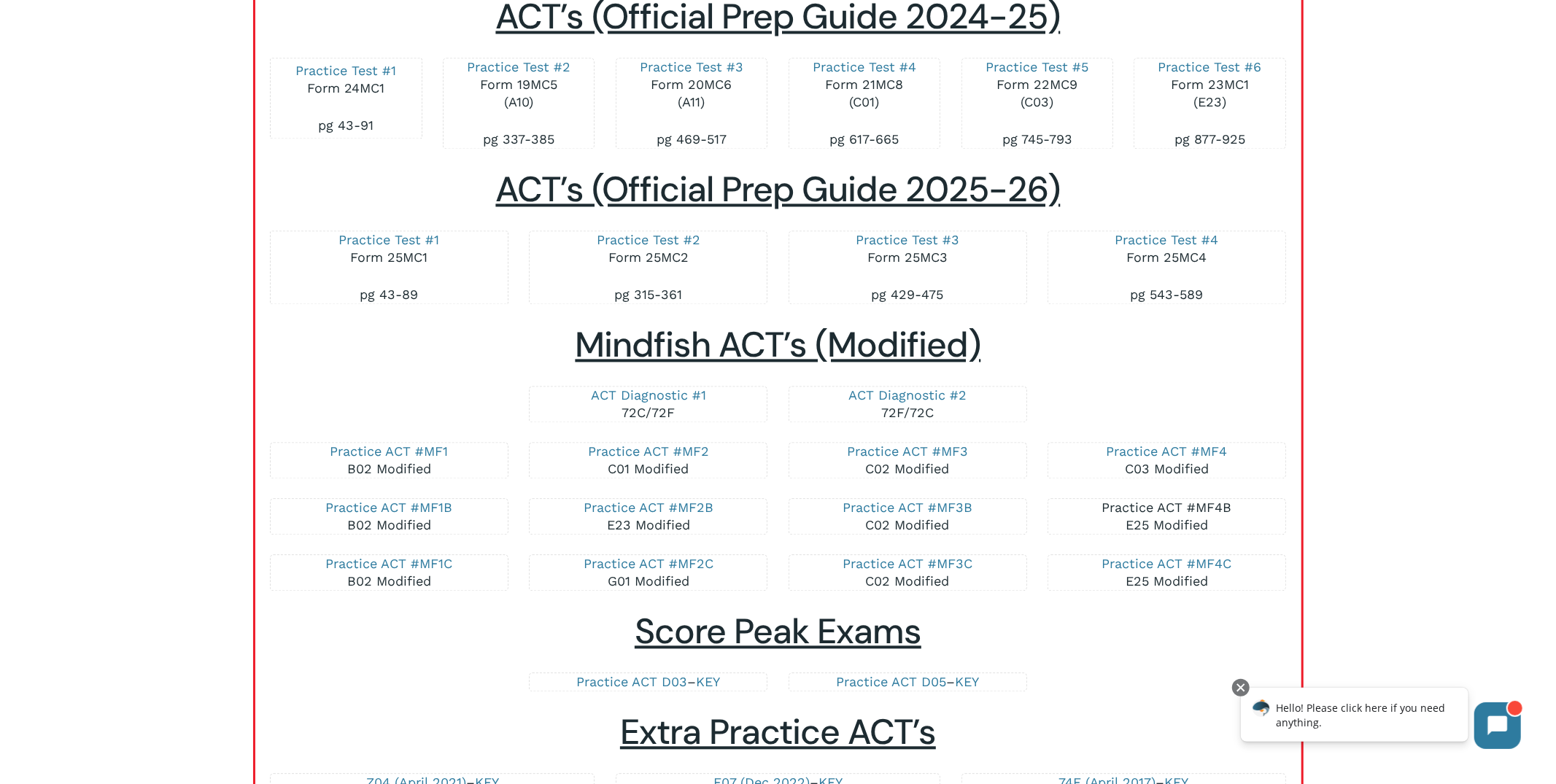 click on "Practice ACT #MF4B" at bounding box center (1166, 507) 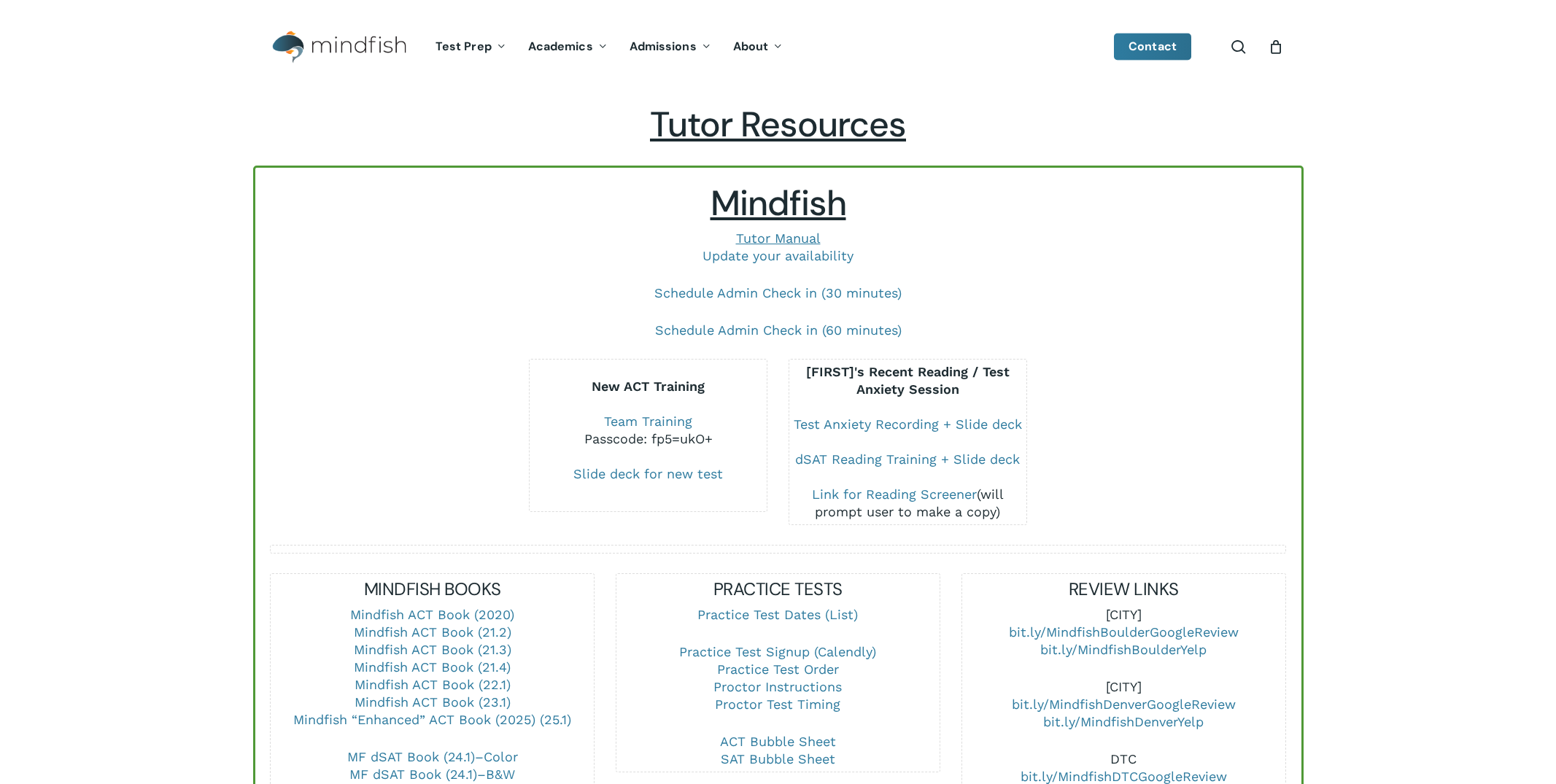 scroll, scrollTop: 2421, scrollLeft: 0, axis: vertical 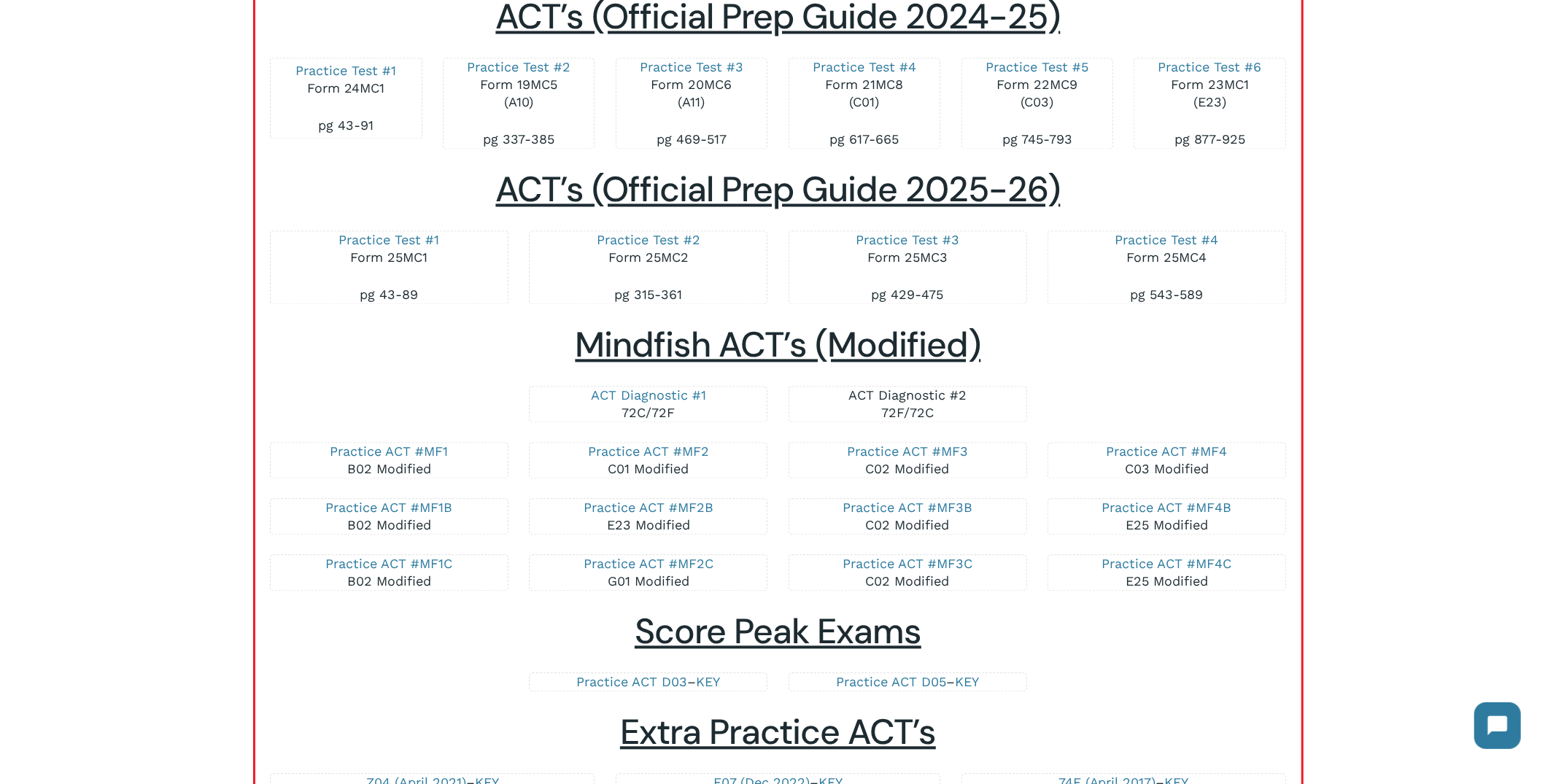 click on "ACT Diagnostic #2" at bounding box center (907, 395) 